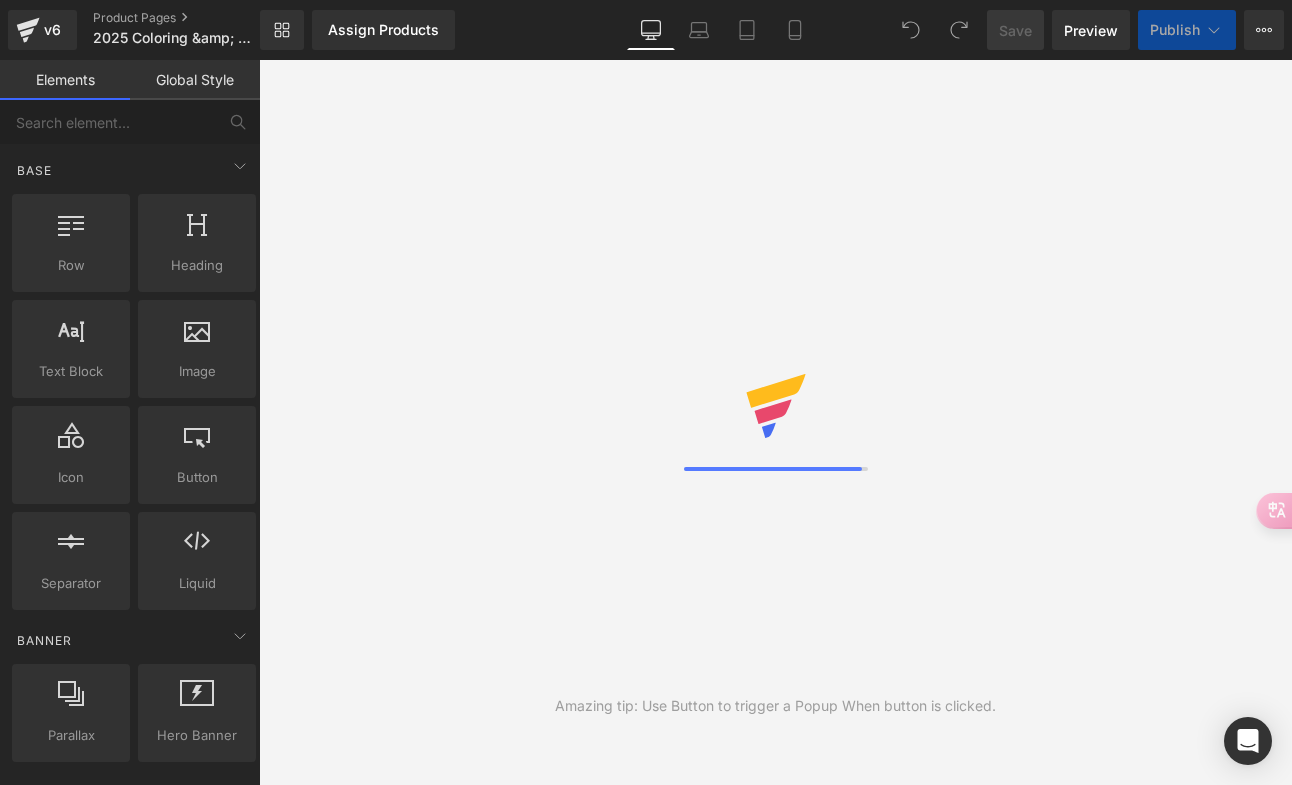 scroll, scrollTop: 0, scrollLeft: 0, axis: both 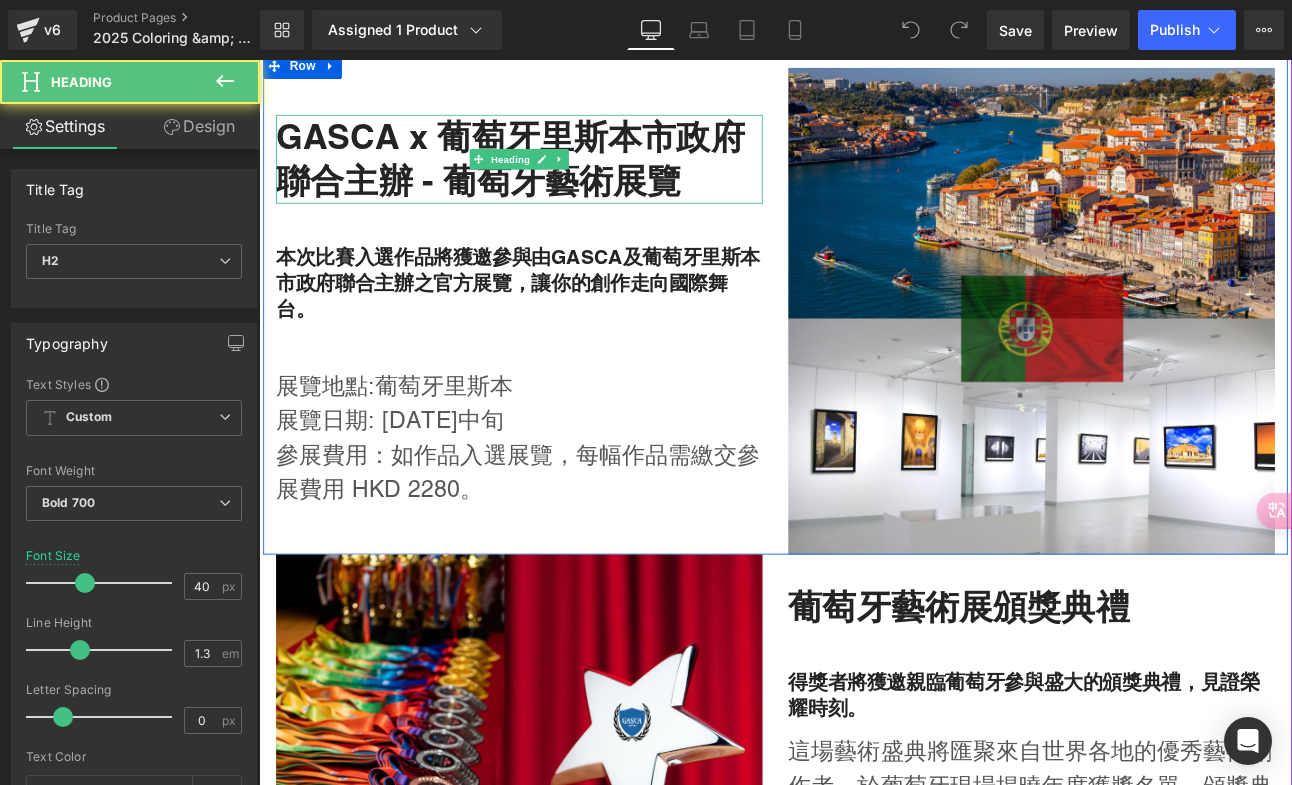 click on "GASCA x 葡萄牙里斯本市政府聯合主辦 - 葡萄牙藝術展覽" at bounding box center (564, 176) 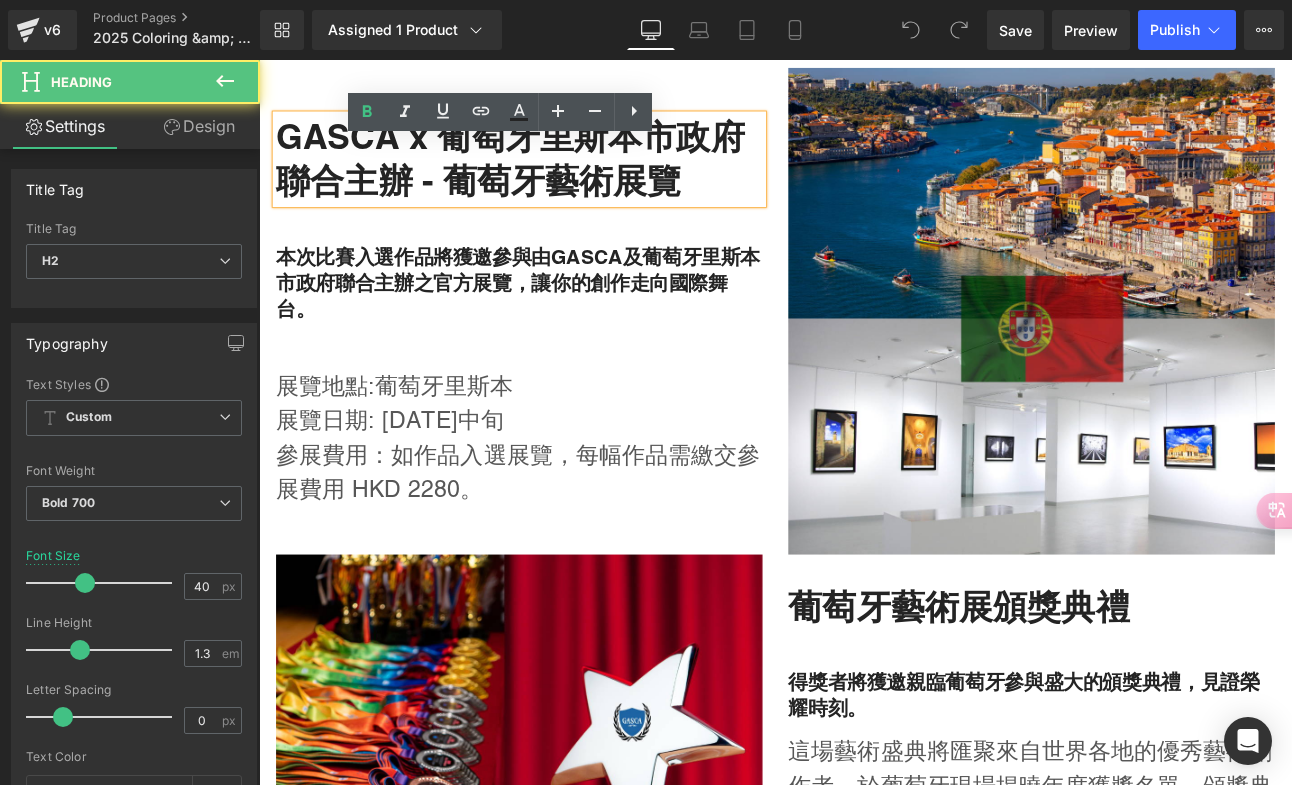 click on "GASCA x 葡萄牙里斯本市政府聯合主辦 - 葡萄牙藝術展覽" at bounding box center (564, 176) 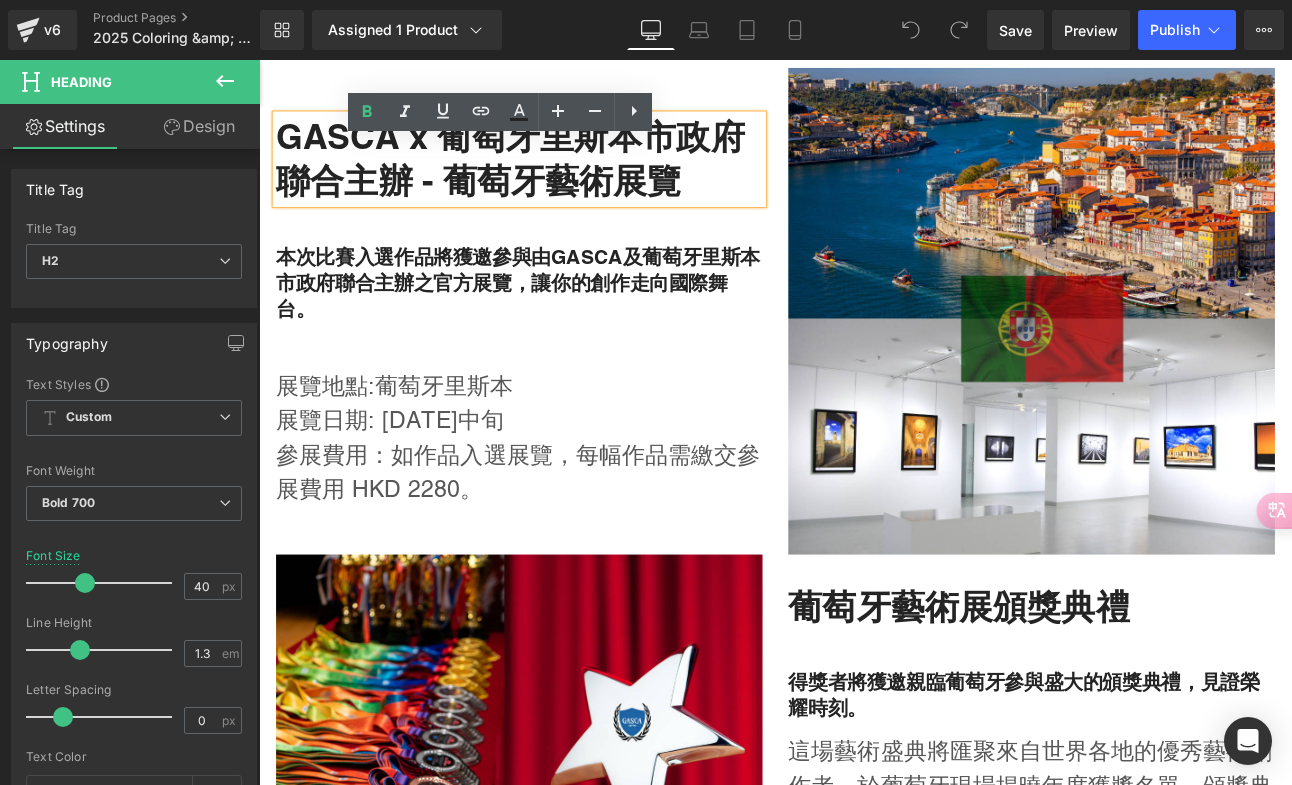 click on "GASCA x 葡萄牙里斯本市政府聯合主辦 - 葡萄牙藝術展覽" at bounding box center [564, 176] 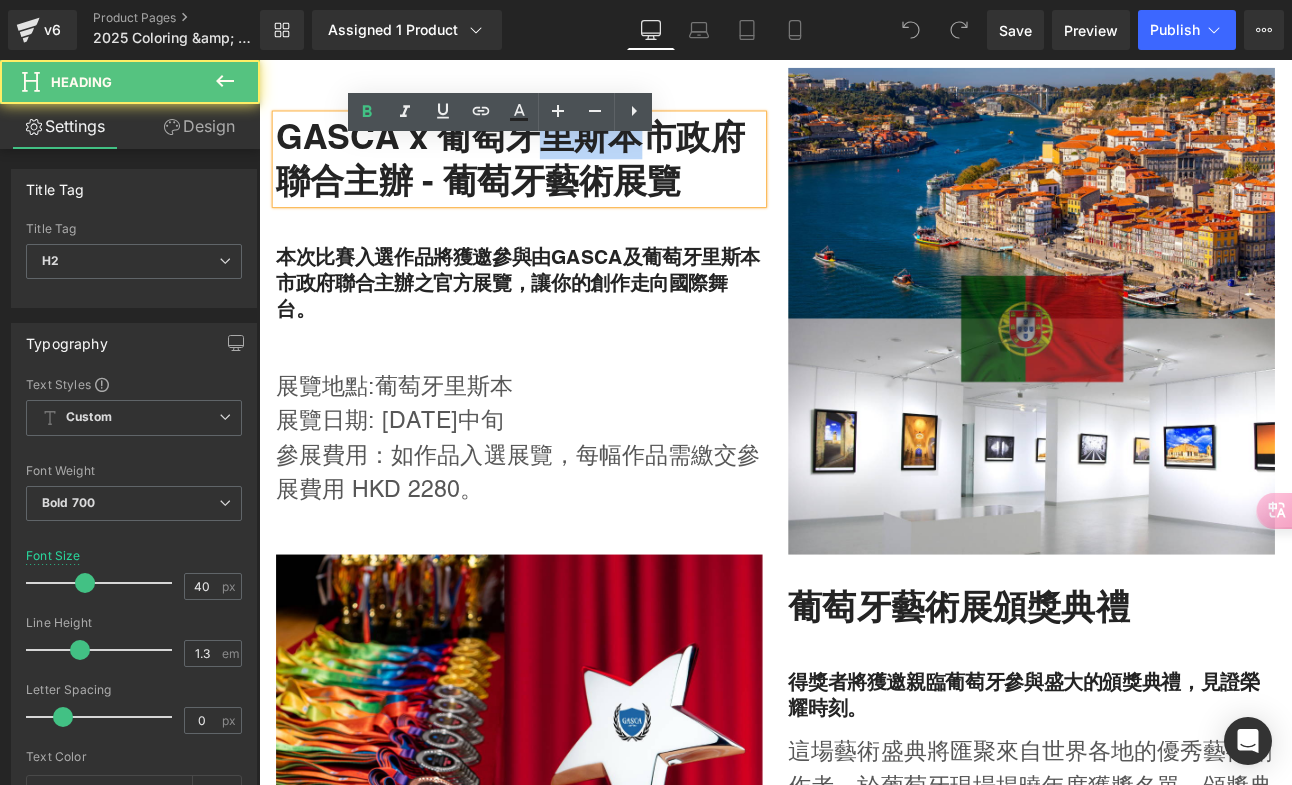 click on "GASCA x 葡萄牙里斯本市政府聯合主辦 - 葡萄牙藝術展覽" at bounding box center (564, 176) 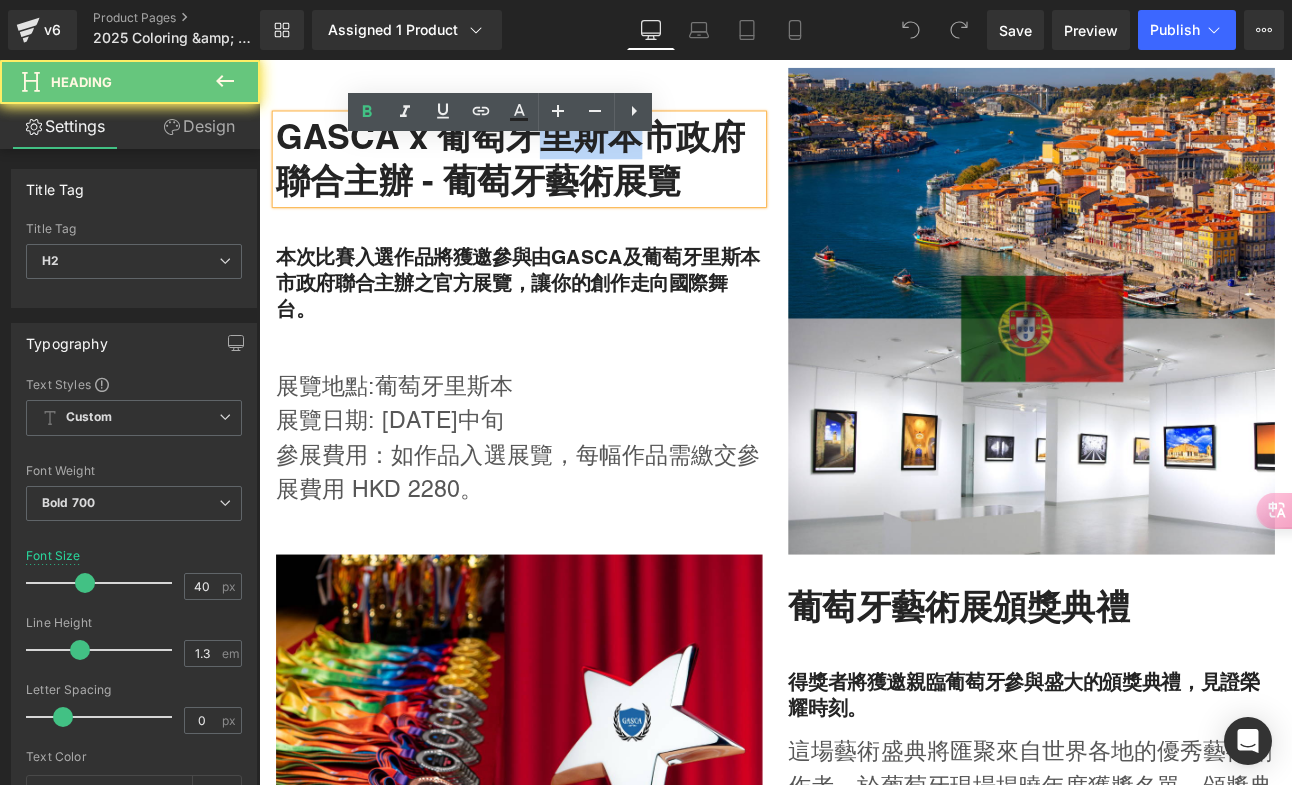 click on "GASCA x 葡萄牙里斯本市政府聯合主辦 - 葡萄牙藝術展覽" at bounding box center [564, 176] 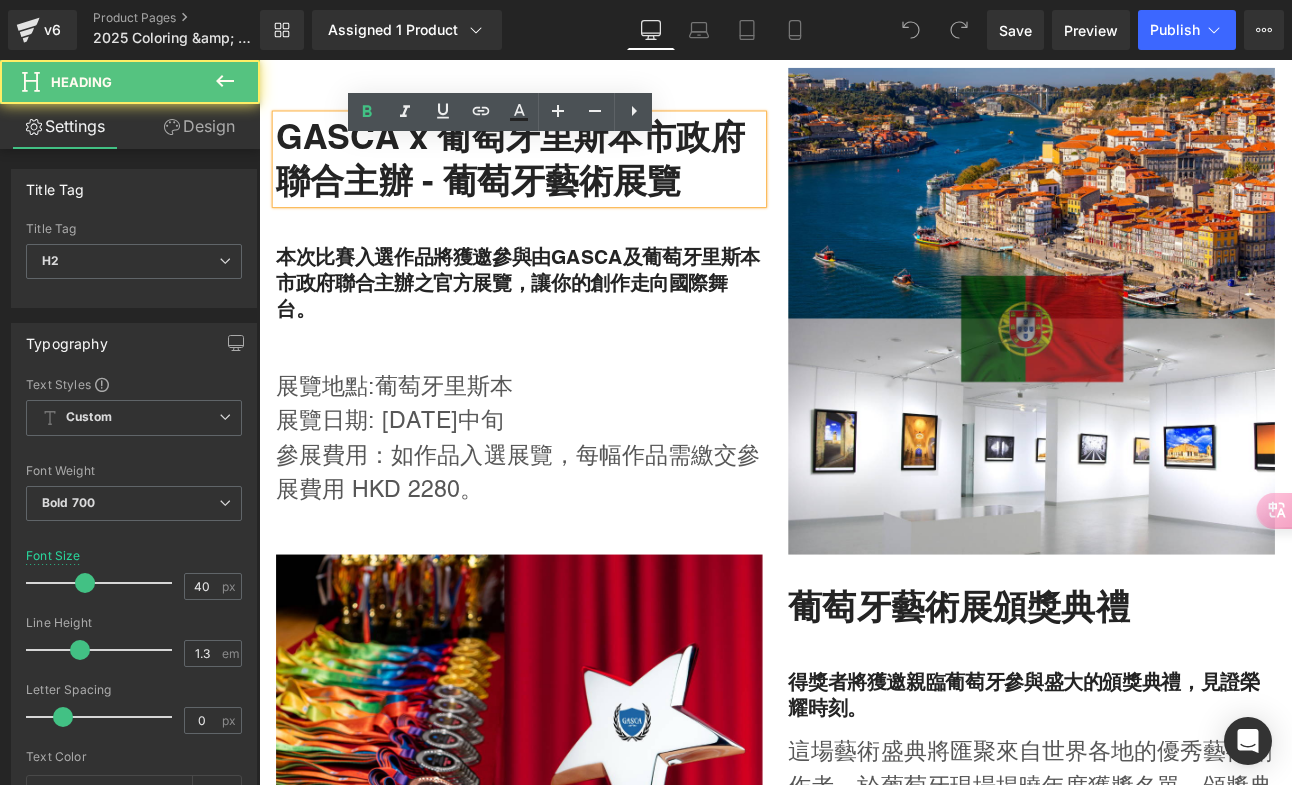 click on "GASCA x 葡萄牙里斯本市政府聯合主辦 - 葡萄牙藝術展覽" at bounding box center [564, 176] 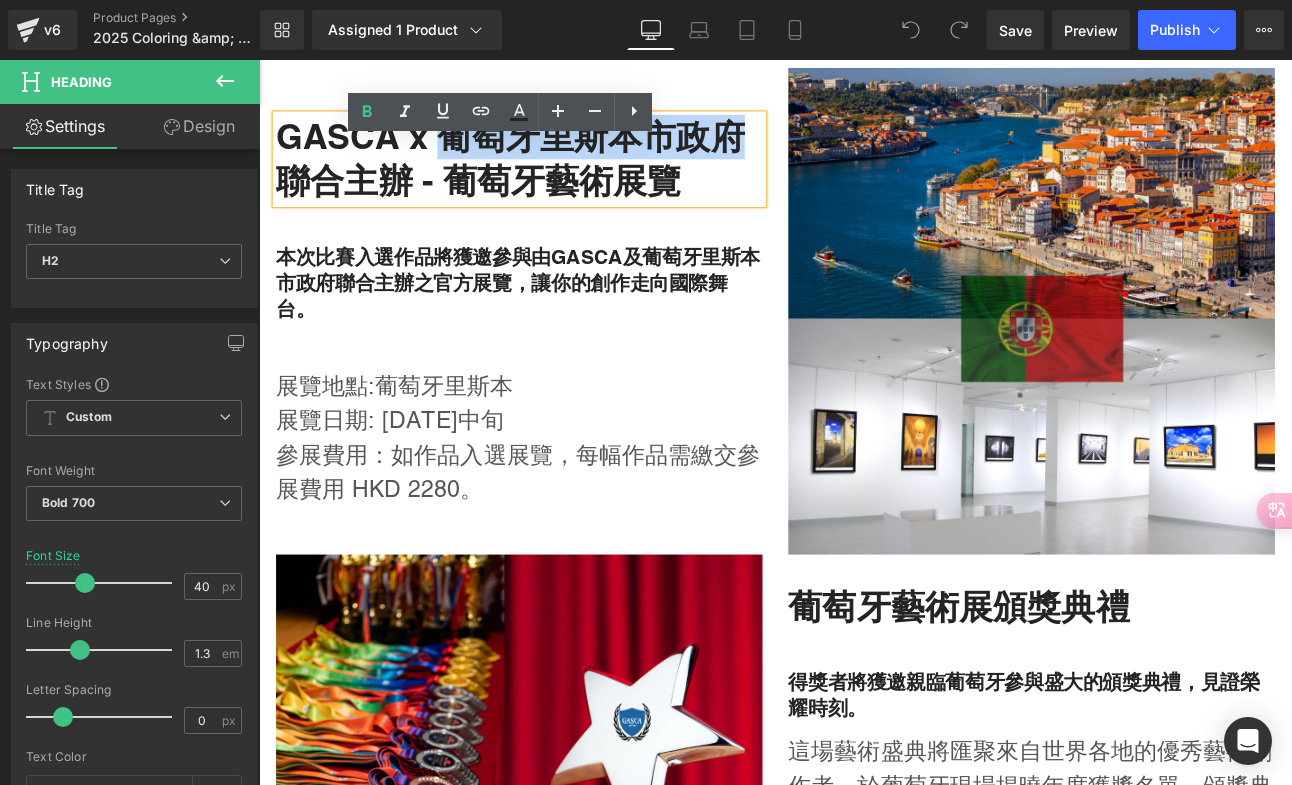 drag, startPoint x: 466, startPoint y: 178, endPoint x: 852, endPoint y: 183, distance: 386.03238 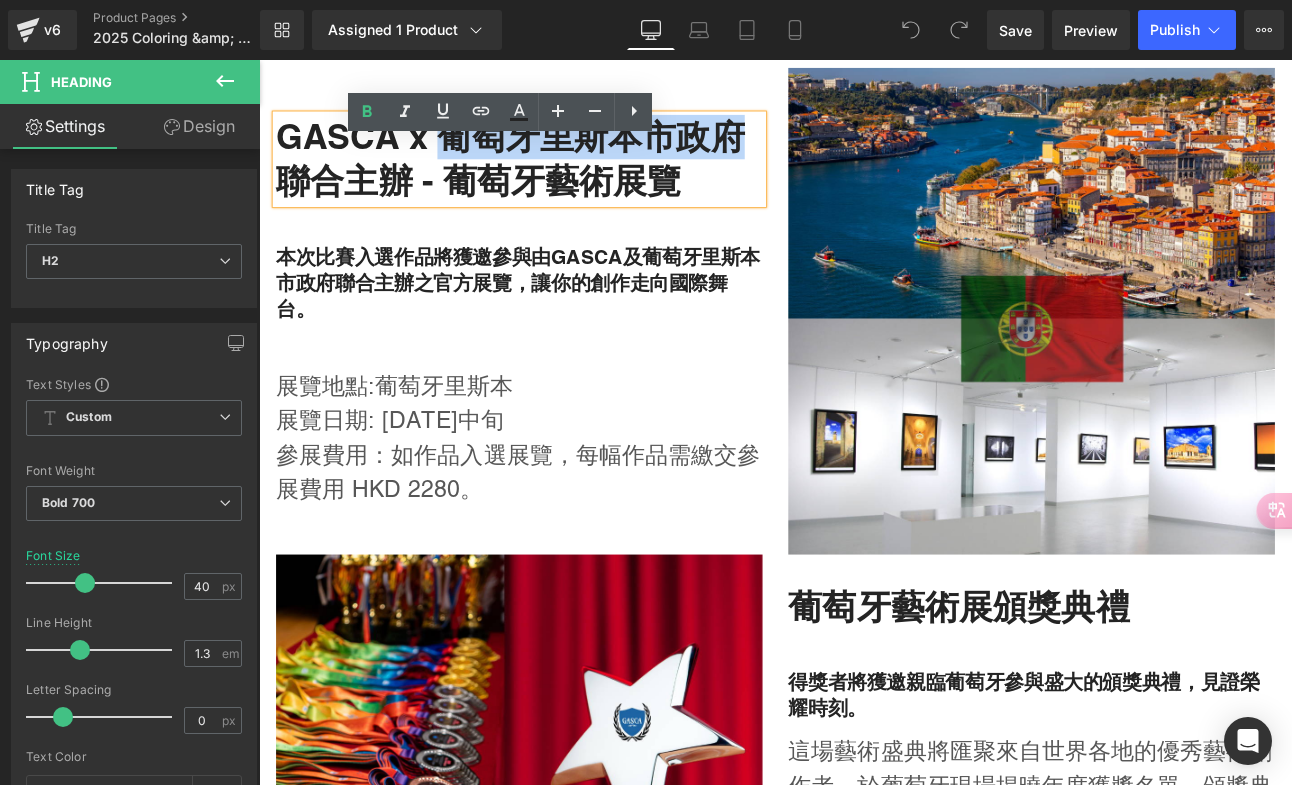 click on "GASCA x 葡萄牙里斯本市政府聯合主辦 - 葡萄牙藝術展覽 Heading         本次比賽入選作品將獲邀參與由GASCA及葡萄牙里斯本市政府聯合主辦之官方展覽，讓你的創作走向國際舞台。 Heading         Text Block         展覽地點:葡萄牙里斯本 展覽日期: [DATE]中旬 參展費用：如作品入選展覽，每幅作品需繳交參展費用 HKD 2280。 Text Block" at bounding box center (564, 354) 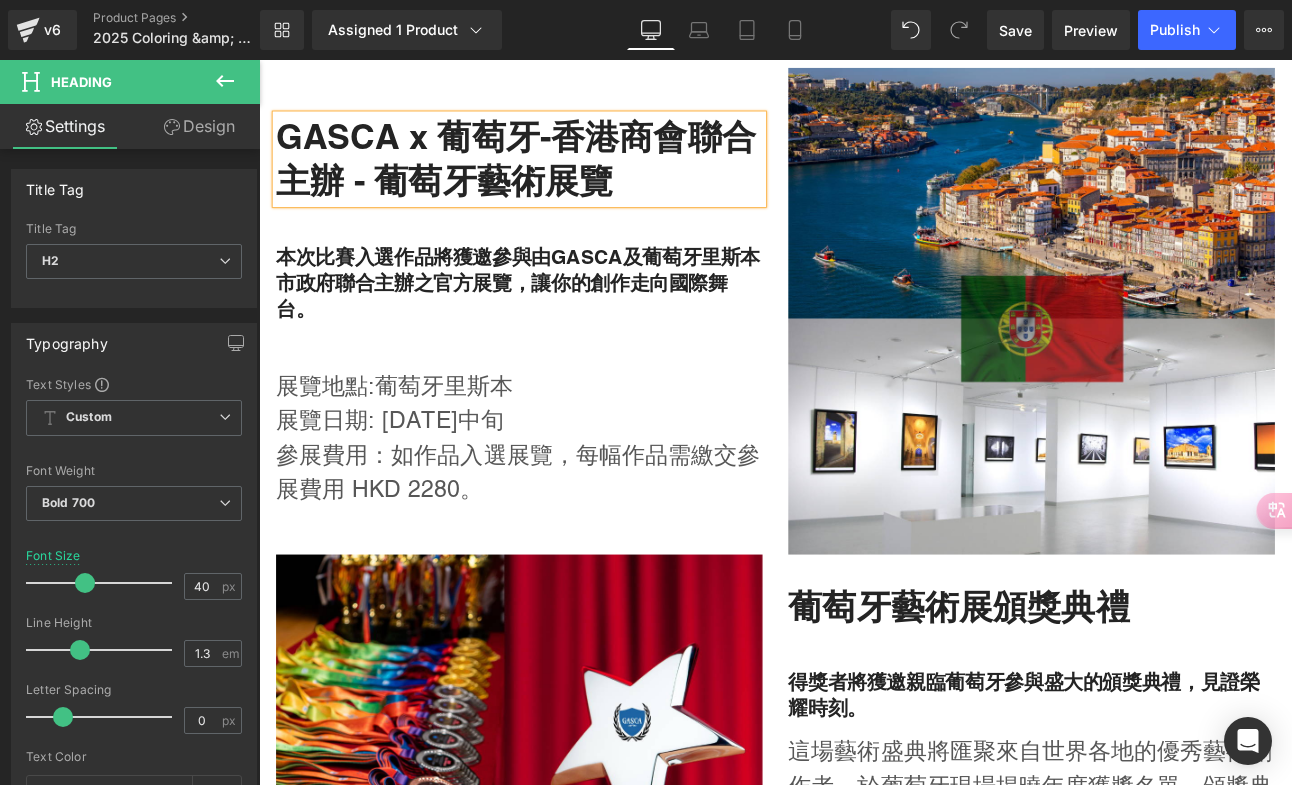 click on "GASCA x 葡萄牙-香港商會聯合主辦 - 葡萄牙藝術展覽" at bounding box center (564, 176) 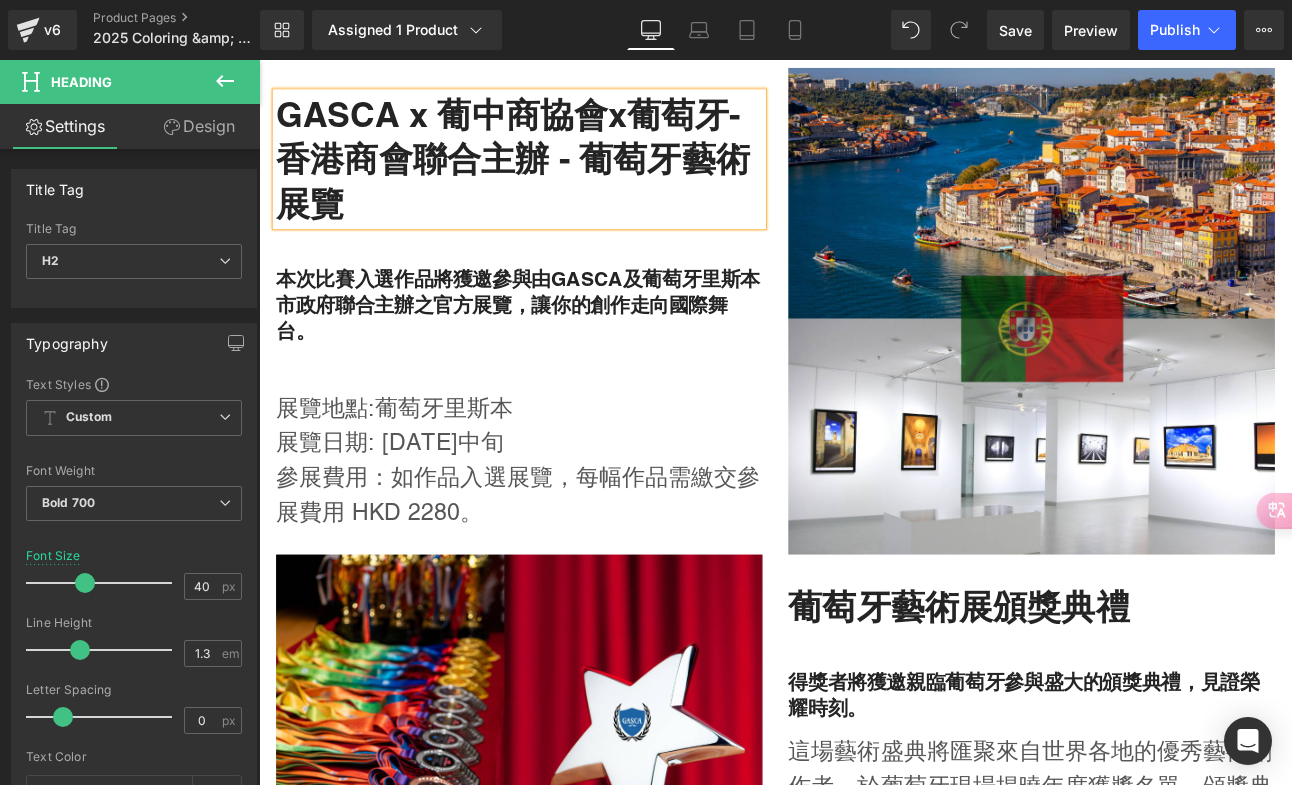click on "GASCA x 葡中商協會x葡萄牙-香港商會聯合主辦 - 葡萄牙藝術展覽" at bounding box center (564, 176) 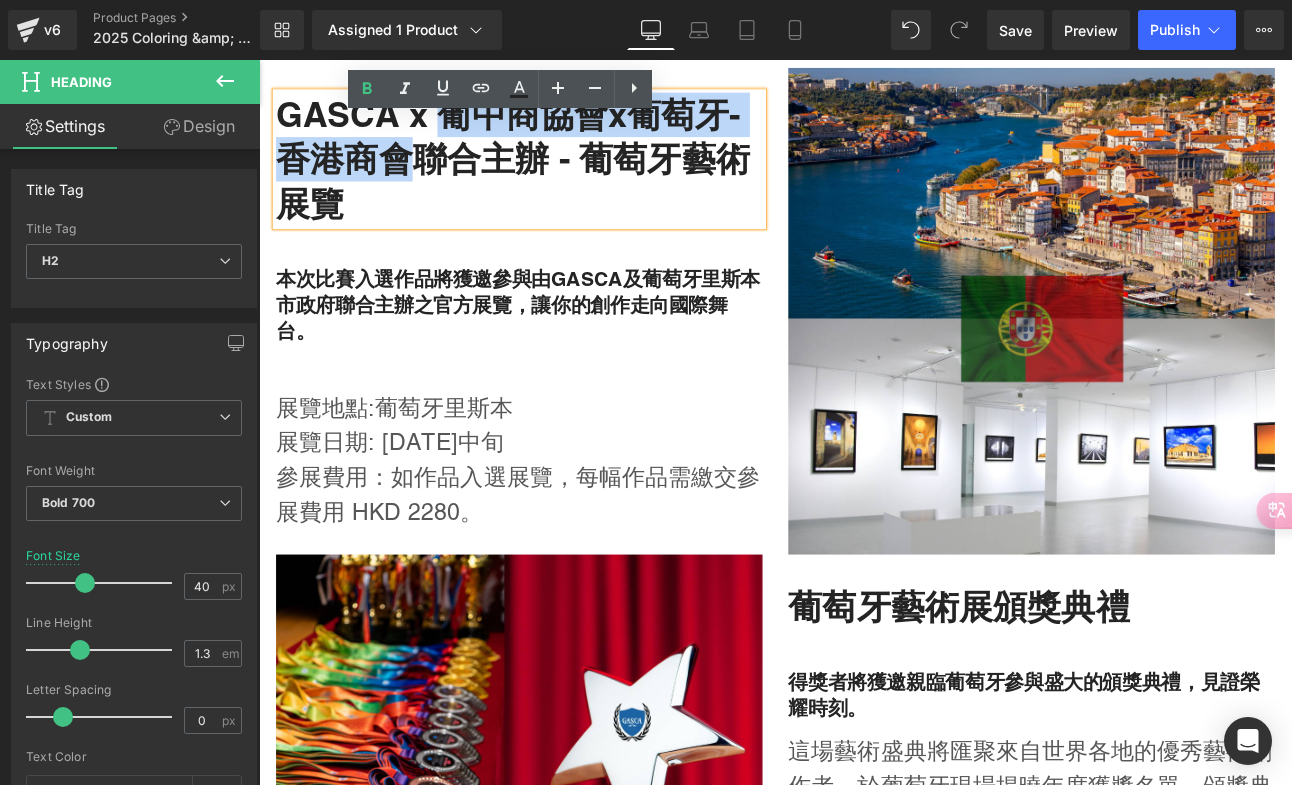 drag, startPoint x: 462, startPoint y: 157, endPoint x: 436, endPoint y: 220, distance: 68.154236 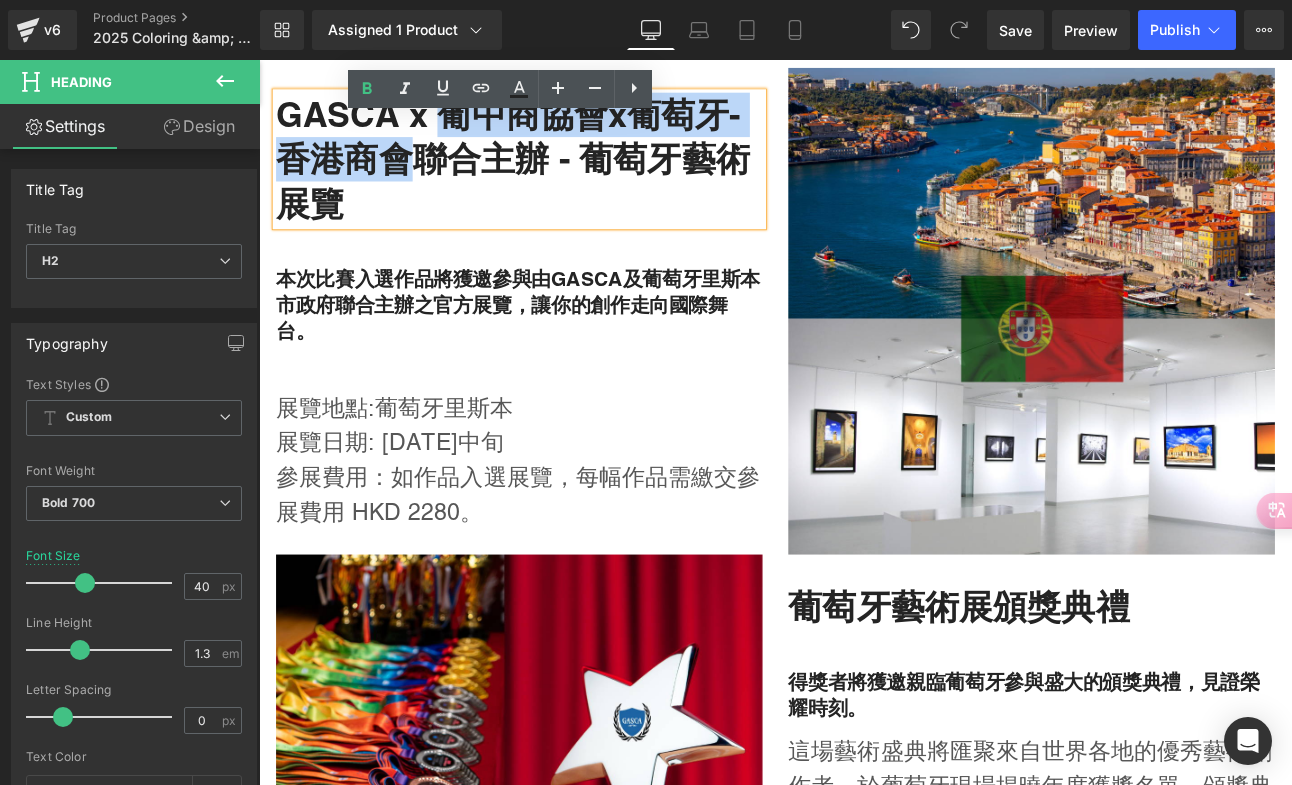 click on "GASCA x 葡中商協會x葡萄牙-香港商會聯合主辦 - 葡萄牙藝術展覽" at bounding box center [564, 176] 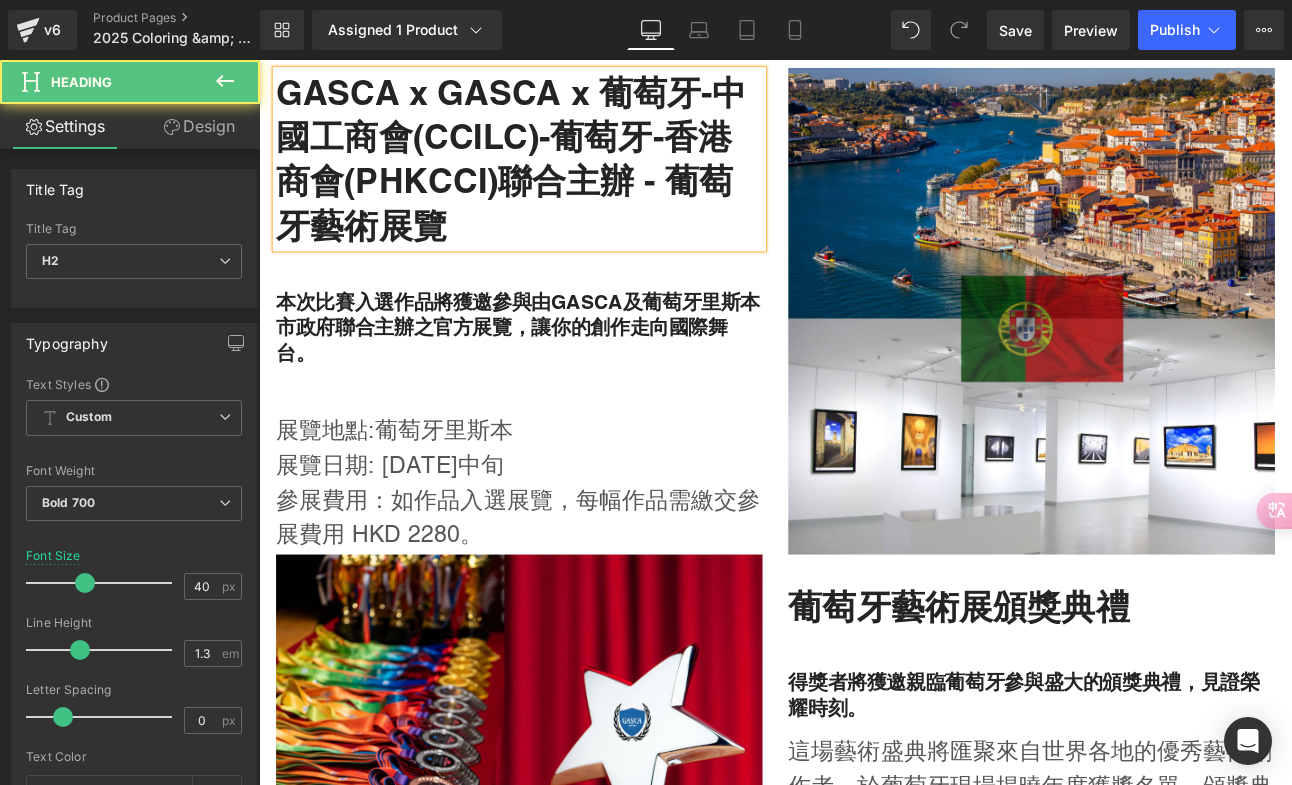 click on "GASCA x GASCA x 葡萄牙-中國工商會(CCILC)-葡萄牙-香港商會(PHKCCI)聯合主辦 - 葡萄牙藝術展覽" at bounding box center [564, 176] 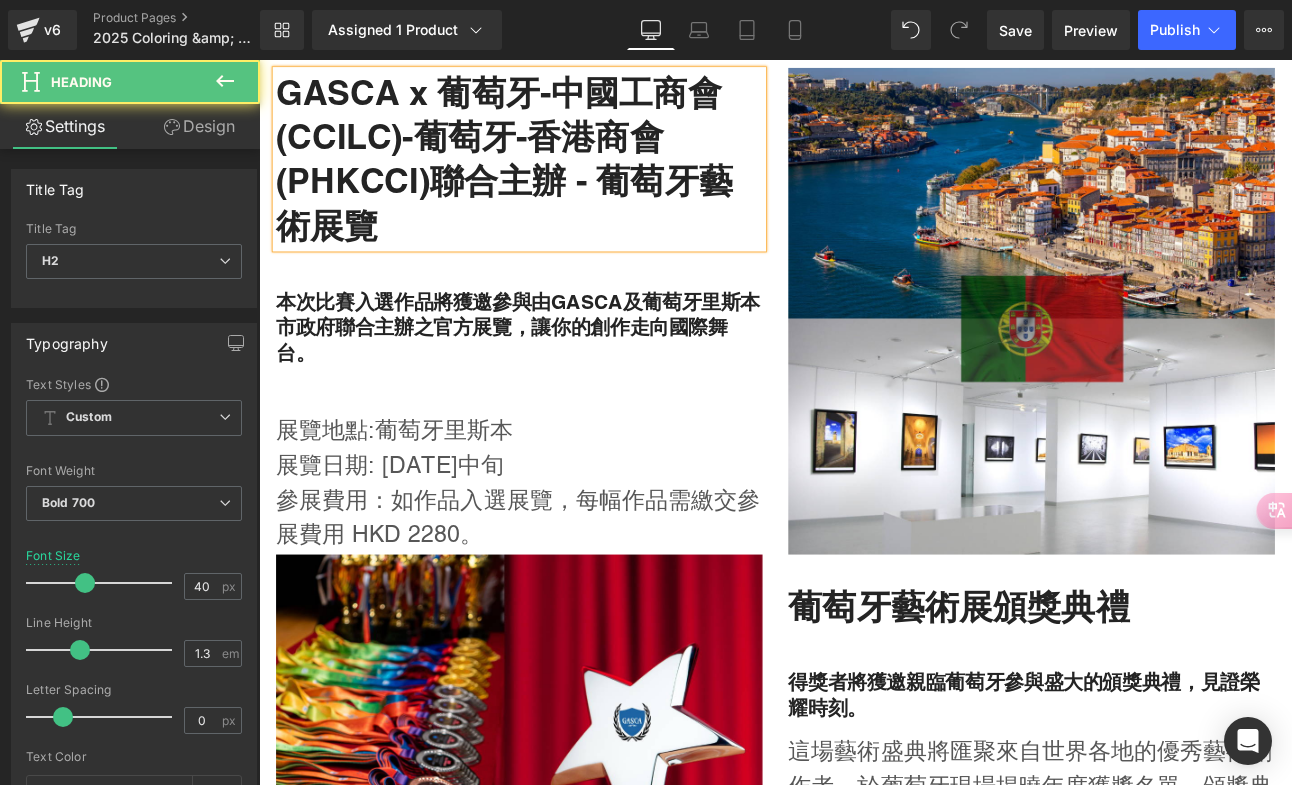 click on "GASCA x 葡萄牙-中國工商會(CCILC)-葡萄牙-香港商會(PHKCCI)聯合主辦 - 葡萄牙藝術展覽" at bounding box center (564, 176) 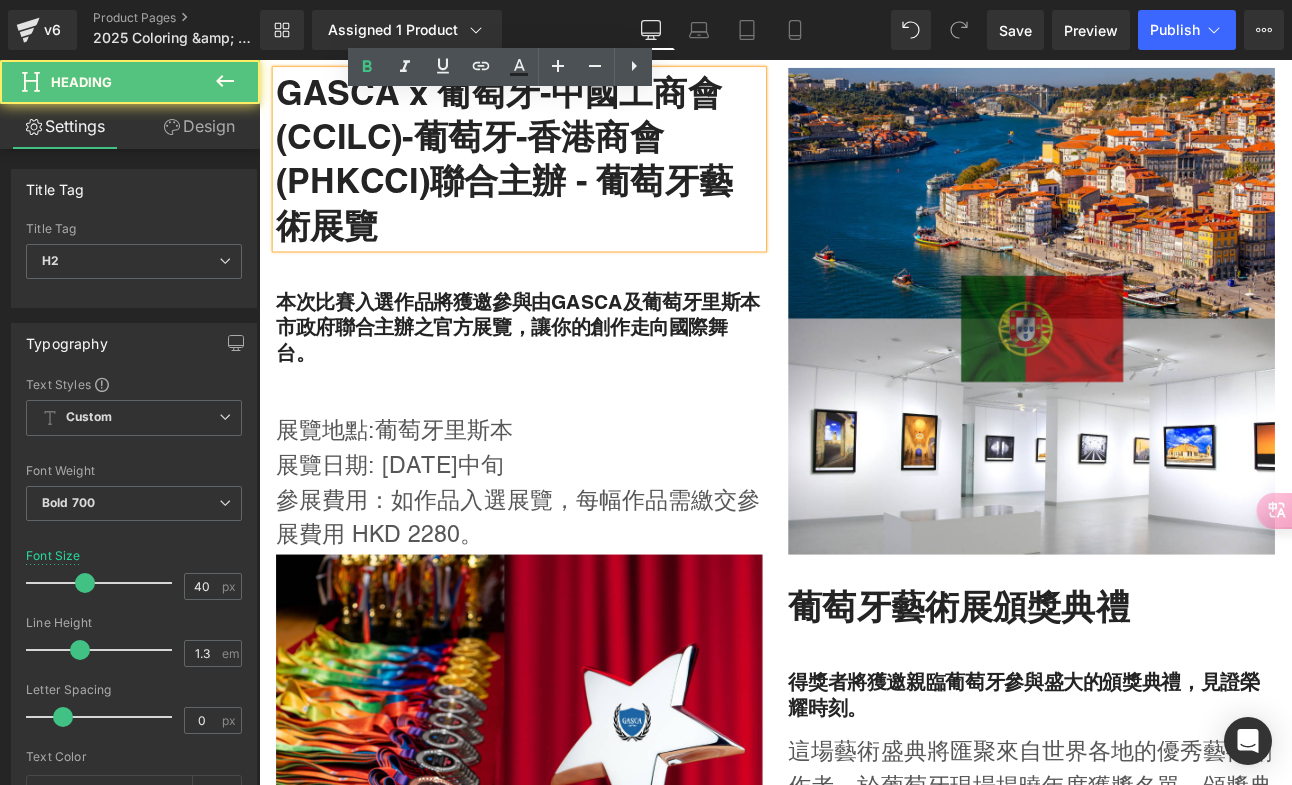 click on "GASCA x 葡萄牙-中國工商會(CCILC)-葡萄牙-香港商會(PHKCCI)聯合主辦 - 葡萄牙藝術展覽" at bounding box center (564, 176) 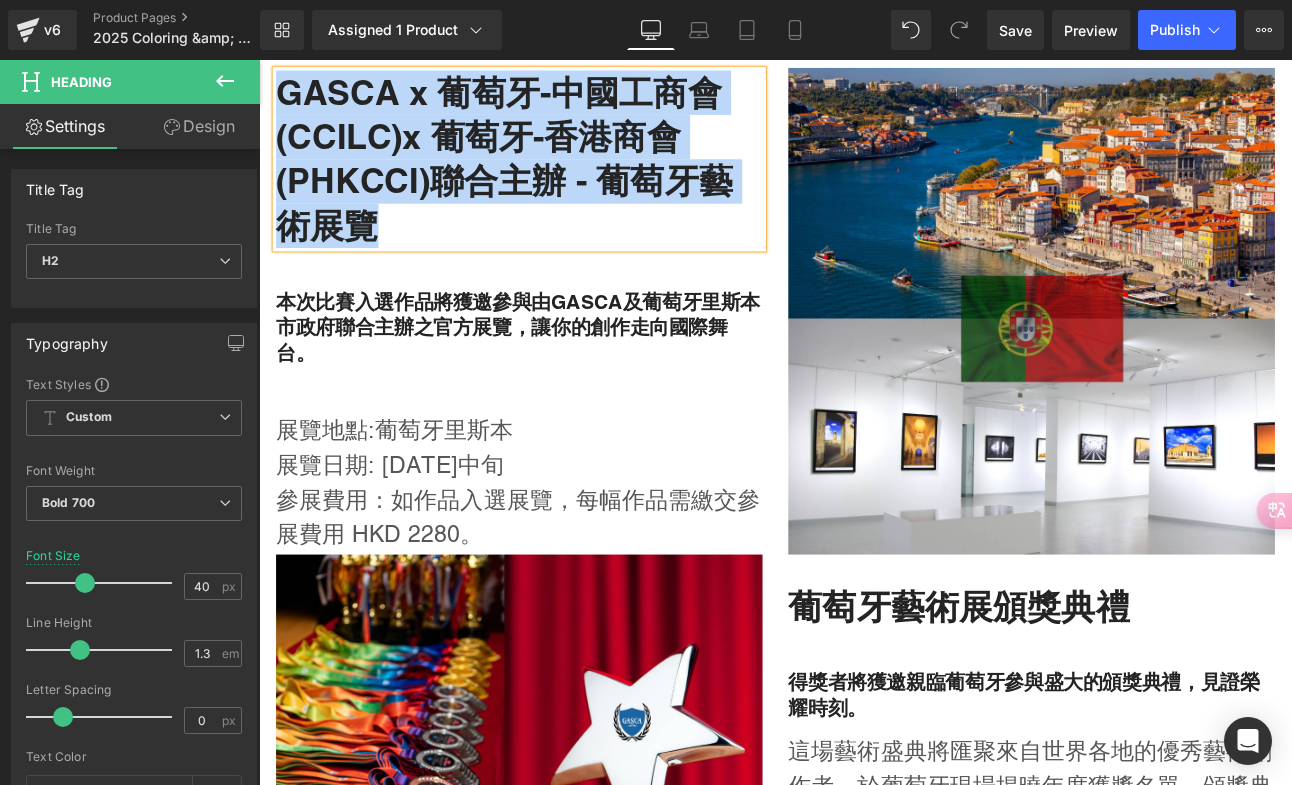 drag, startPoint x: 414, startPoint y: 286, endPoint x: 279, endPoint y: 115, distance: 217.86693 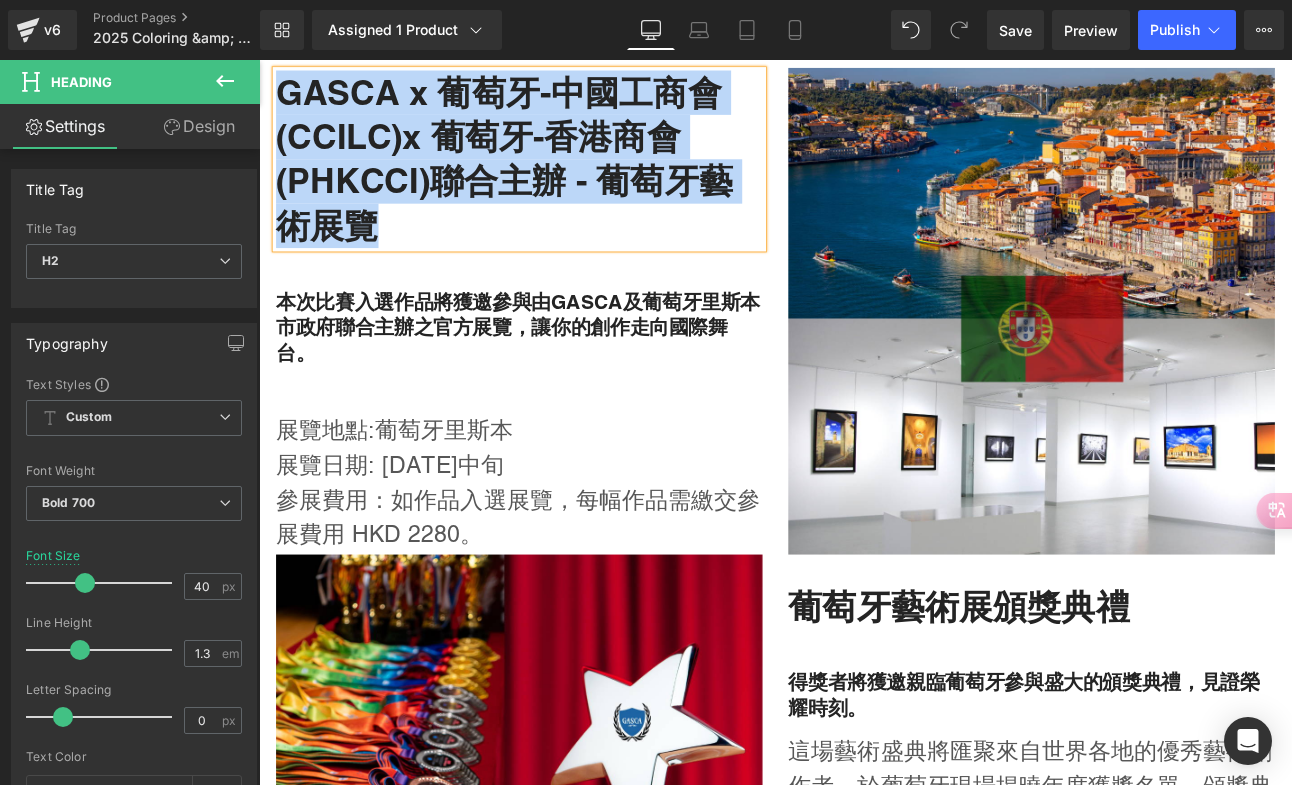 click on "GASCA x 葡萄牙-中國工商會(CCILC)x 葡萄牙-香港商會(PHKCCI)聯合主辦 - 葡萄牙藝術展覽" at bounding box center (564, 176) 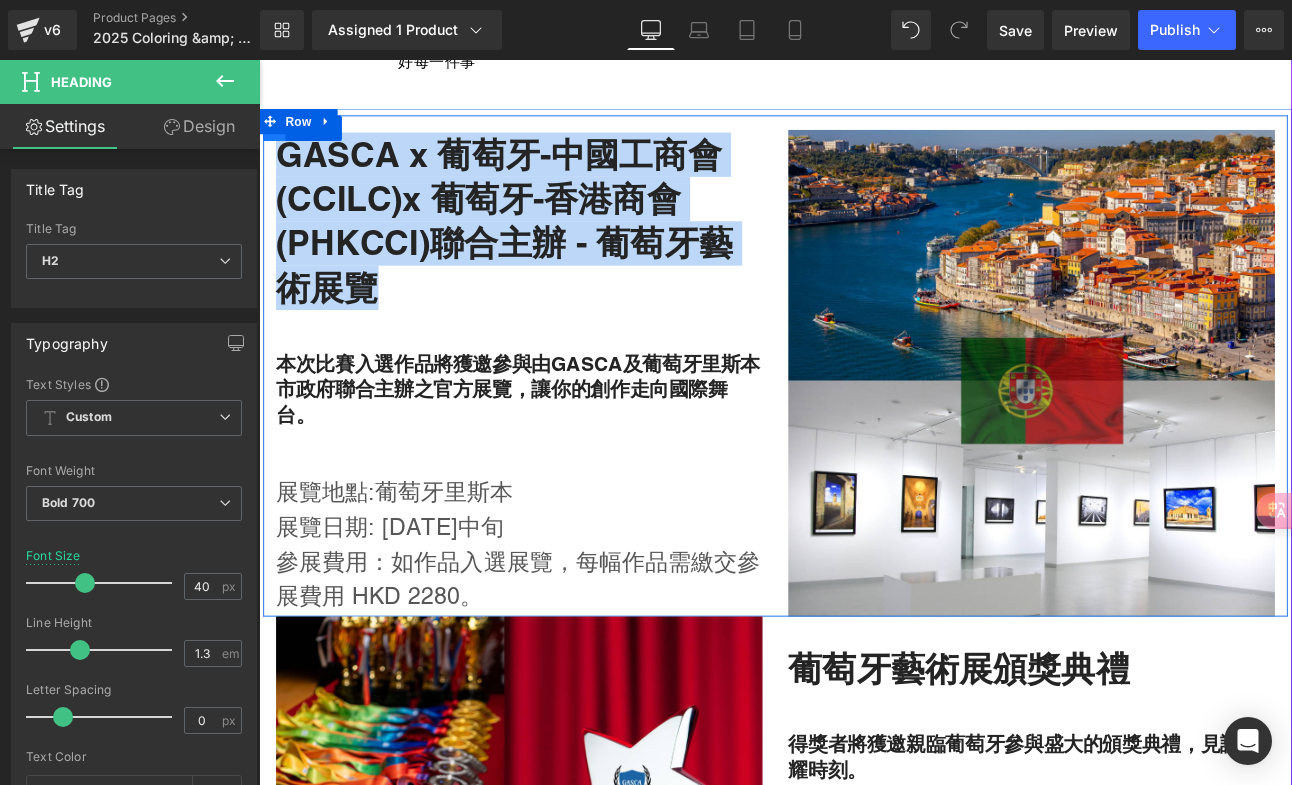 scroll, scrollTop: 2440, scrollLeft: 0, axis: vertical 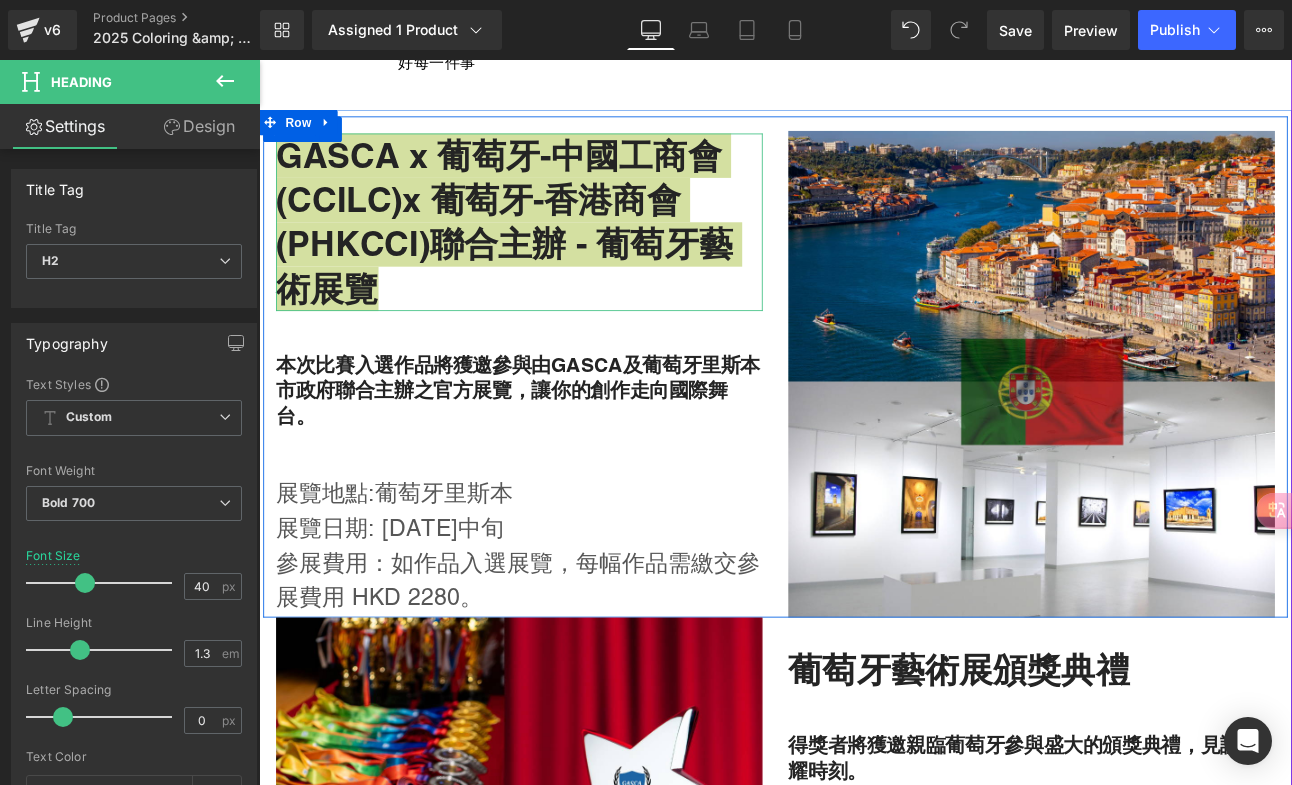 click on "Design" at bounding box center [199, 126] 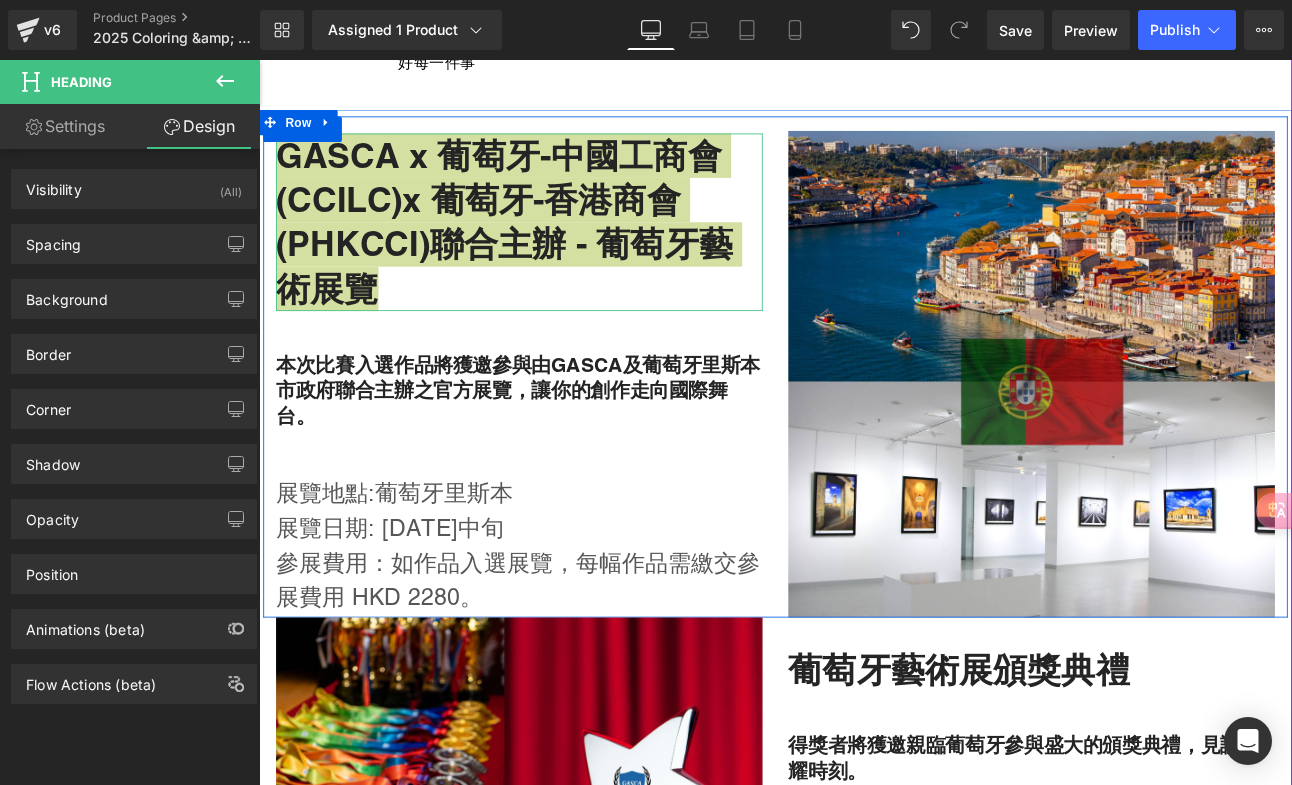 drag, startPoint x: 168, startPoint y: 271, endPoint x: 93, endPoint y: 133, distance: 157.06367 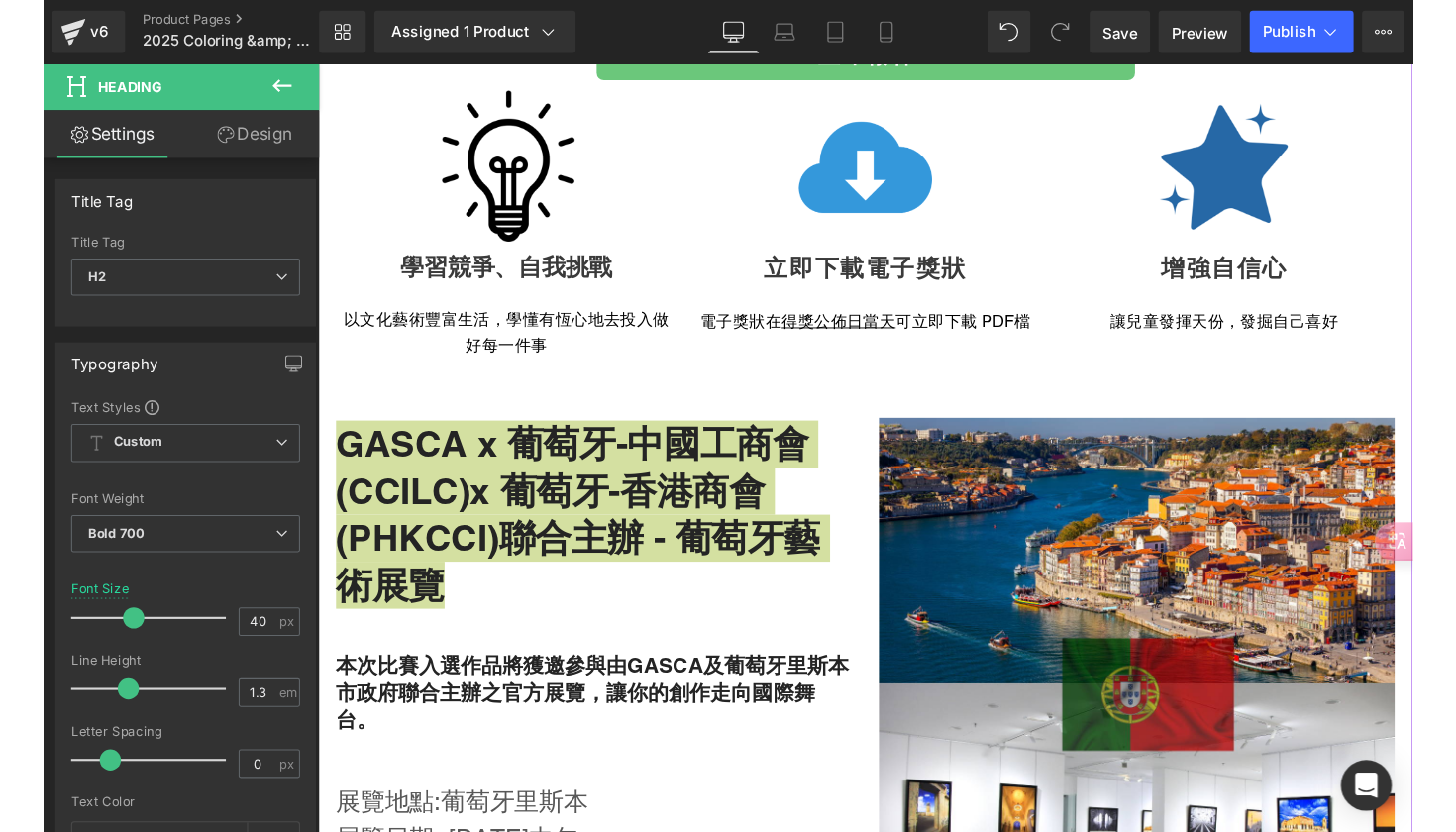 scroll, scrollTop: 2113, scrollLeft: 0, axis: vertical 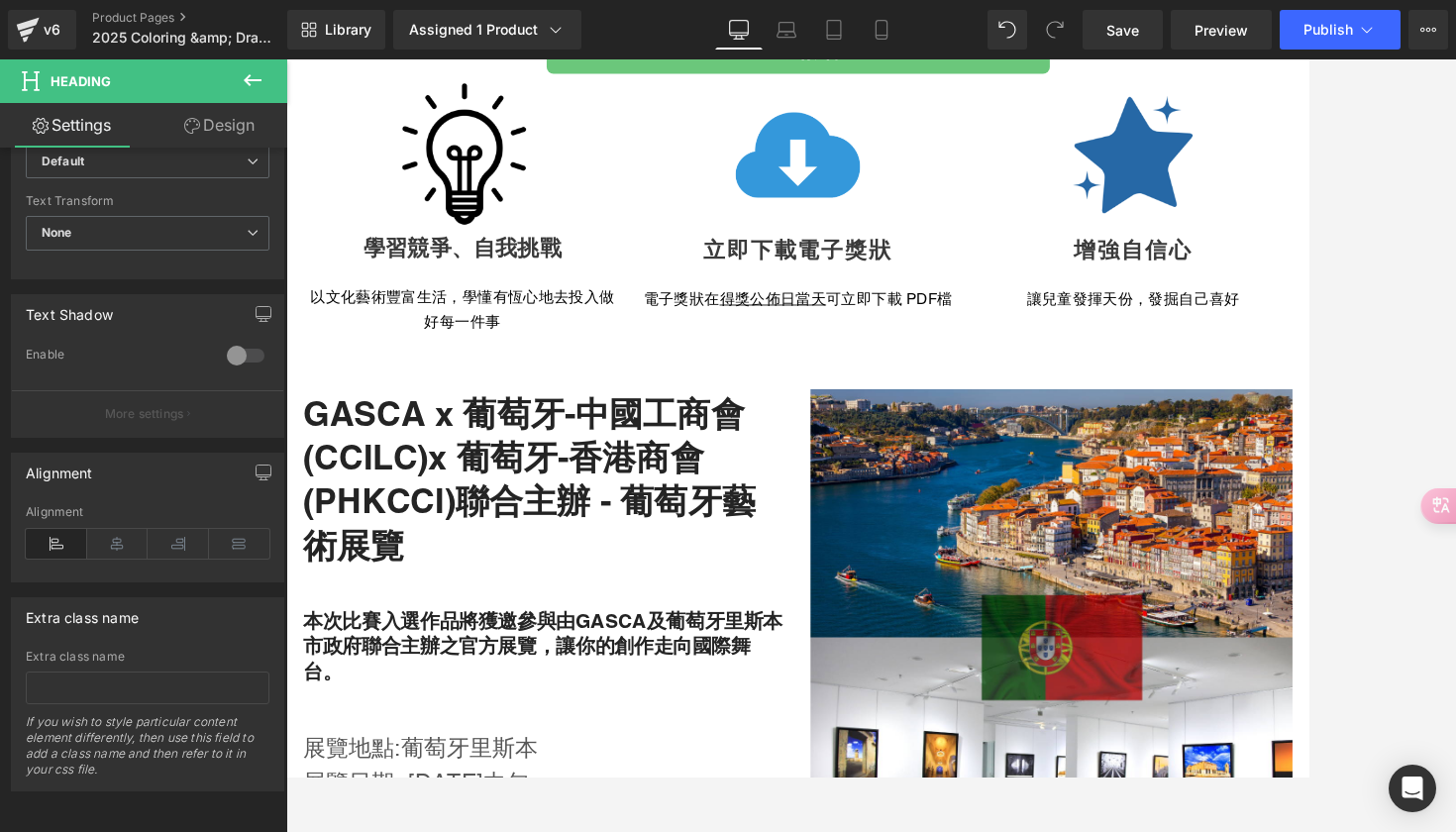click on "GASCA x 葡萄牙-中國工商會(CCILC)x 葡萄牙-香港商會(PHKCCI)聯合主辦 - 葡萄牙藝術展覽" at bounding box center (588, 552) 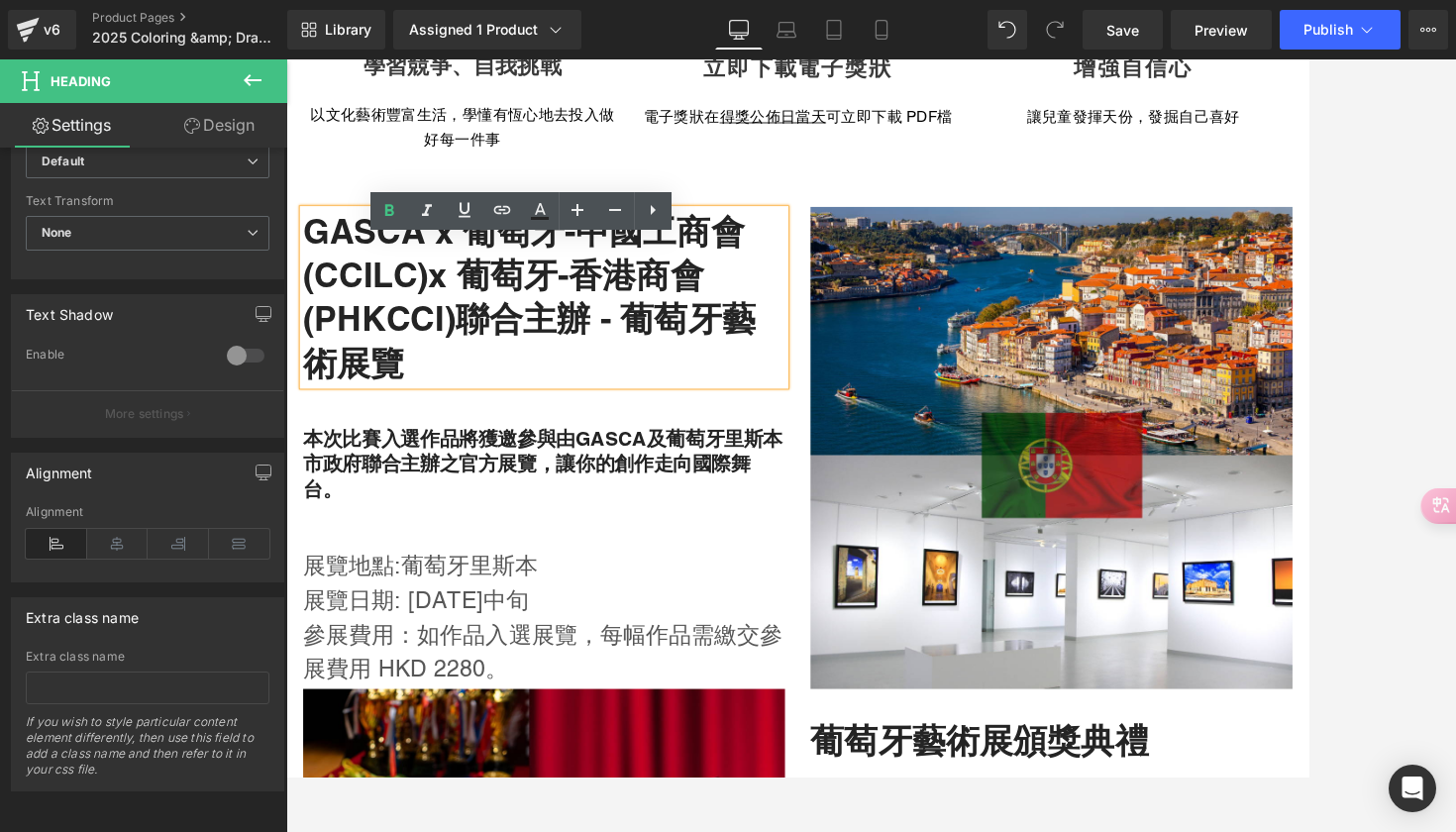 scroll, scrollTop: 2330, scrollLeft: 0, axis: vertical 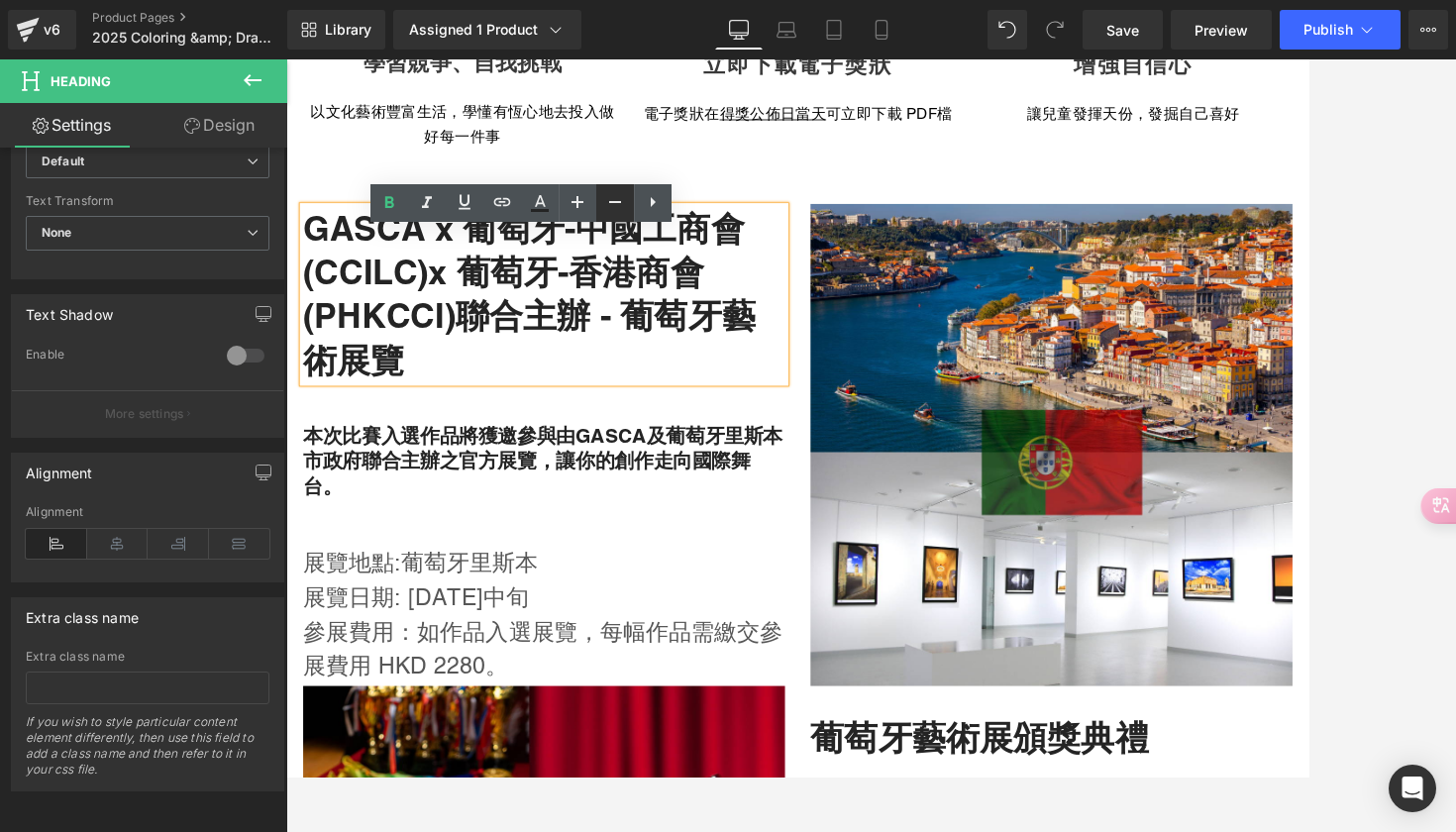 click 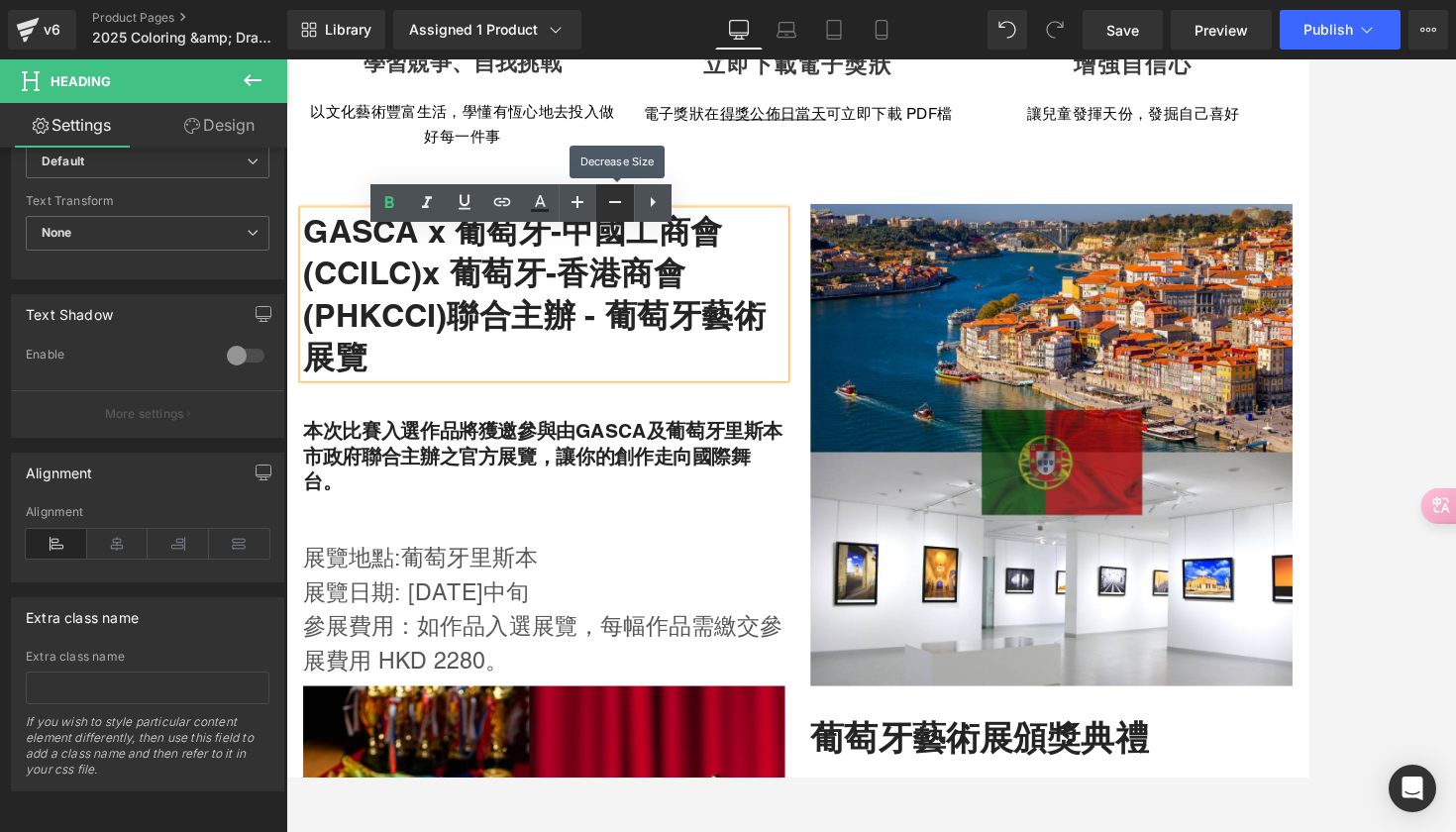 click 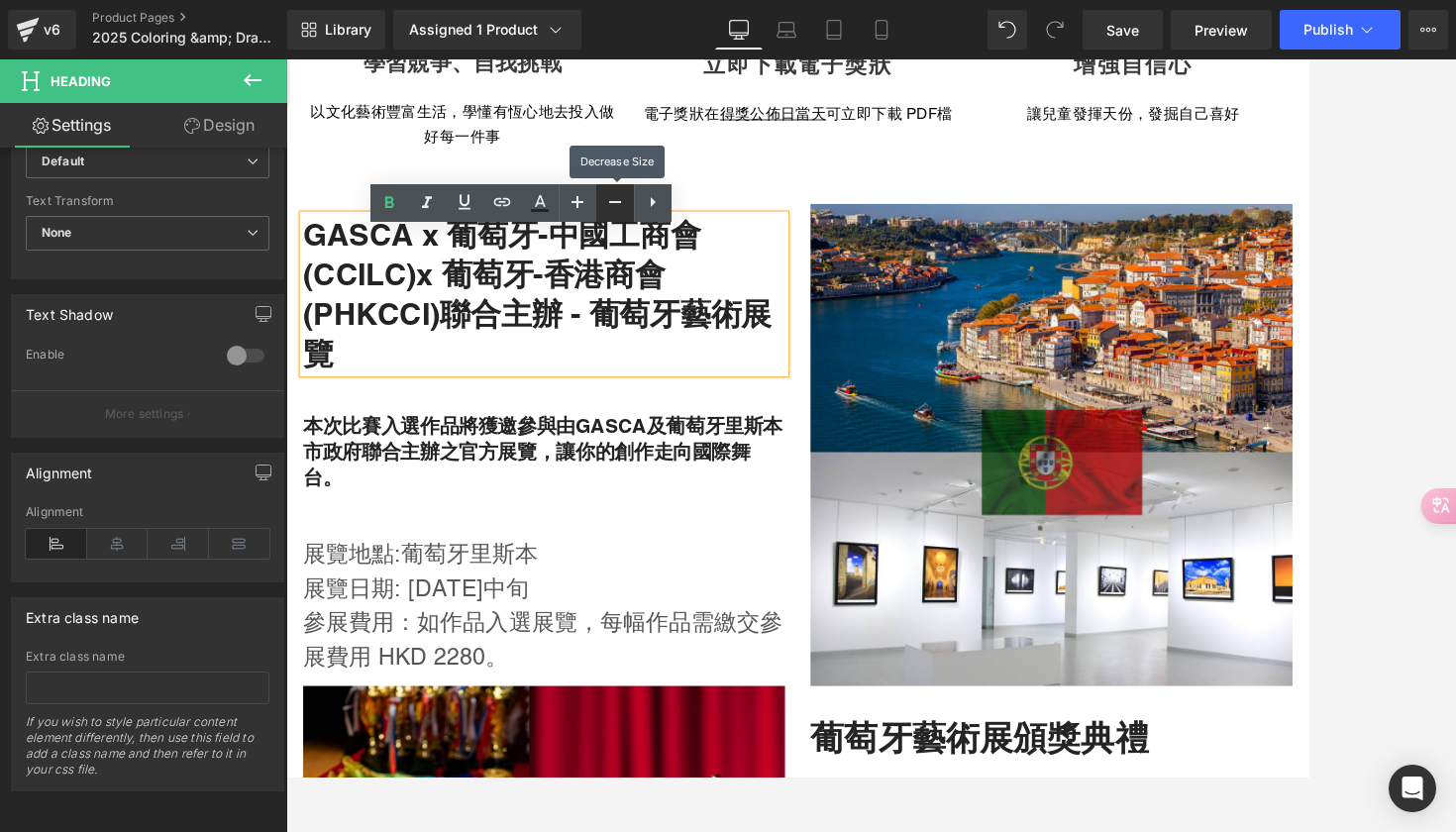 click 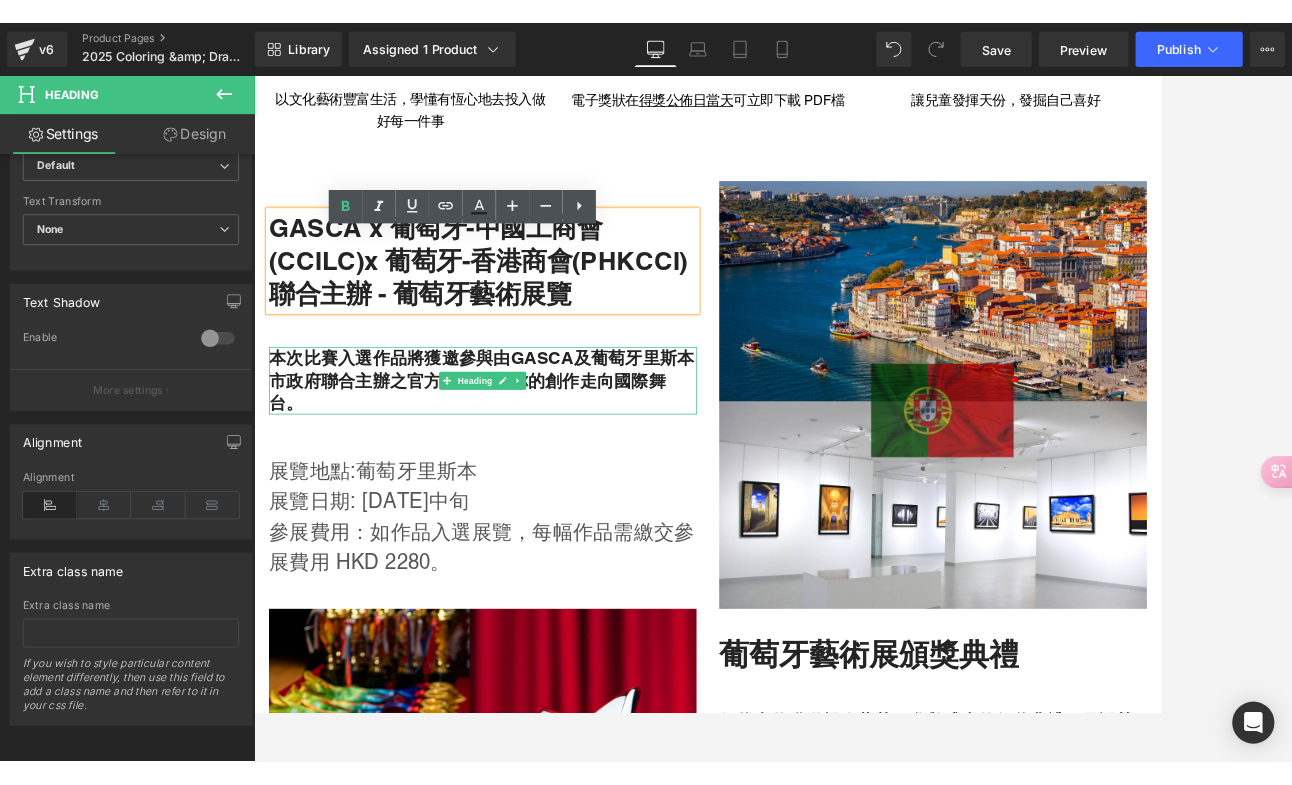 scroll, scrollTop: 2386, scrollLeft: 0, axis: vertical 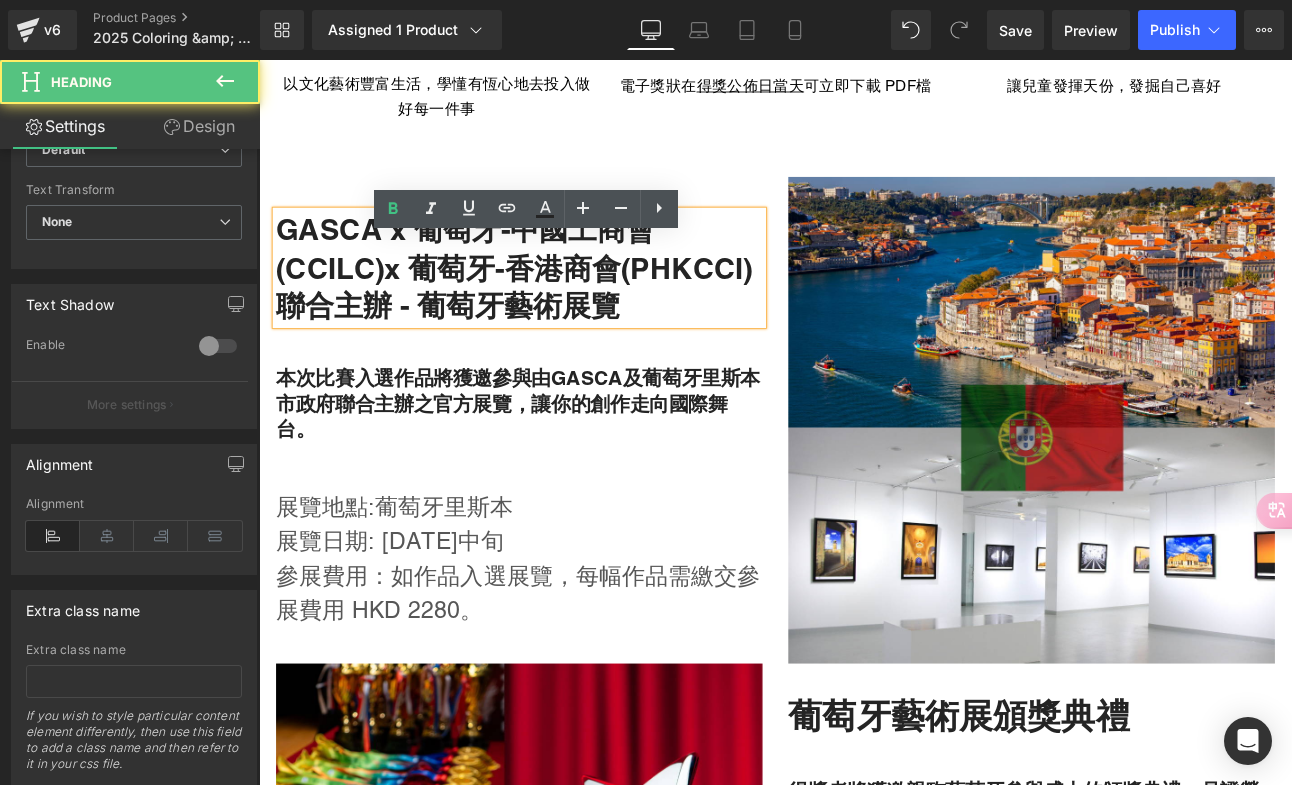 click on "GASCA x 葡萄牙-中國工商會(CCILC)x 葡萄牙-香港商會(PHKCCI)聯合主辦 - 葡萄牙藝術展覽" at bounding box center [564, 303] 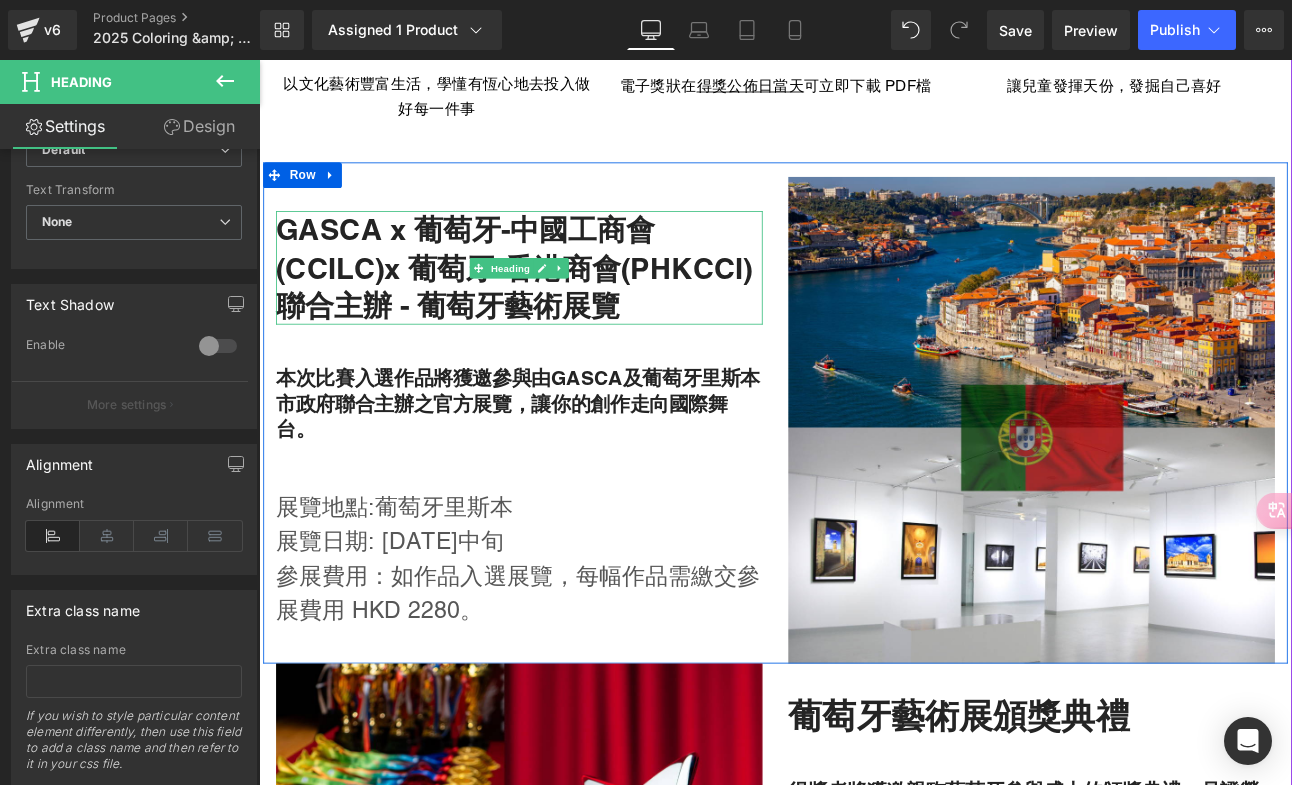 click on "GASCA x 葡萄牙-中國工商會(CCILC)x 葡萄牙-香港商會(PHKCCI)聯合主辦 - 葡萄牙藝術展覽" at bounding box center (564, 303) 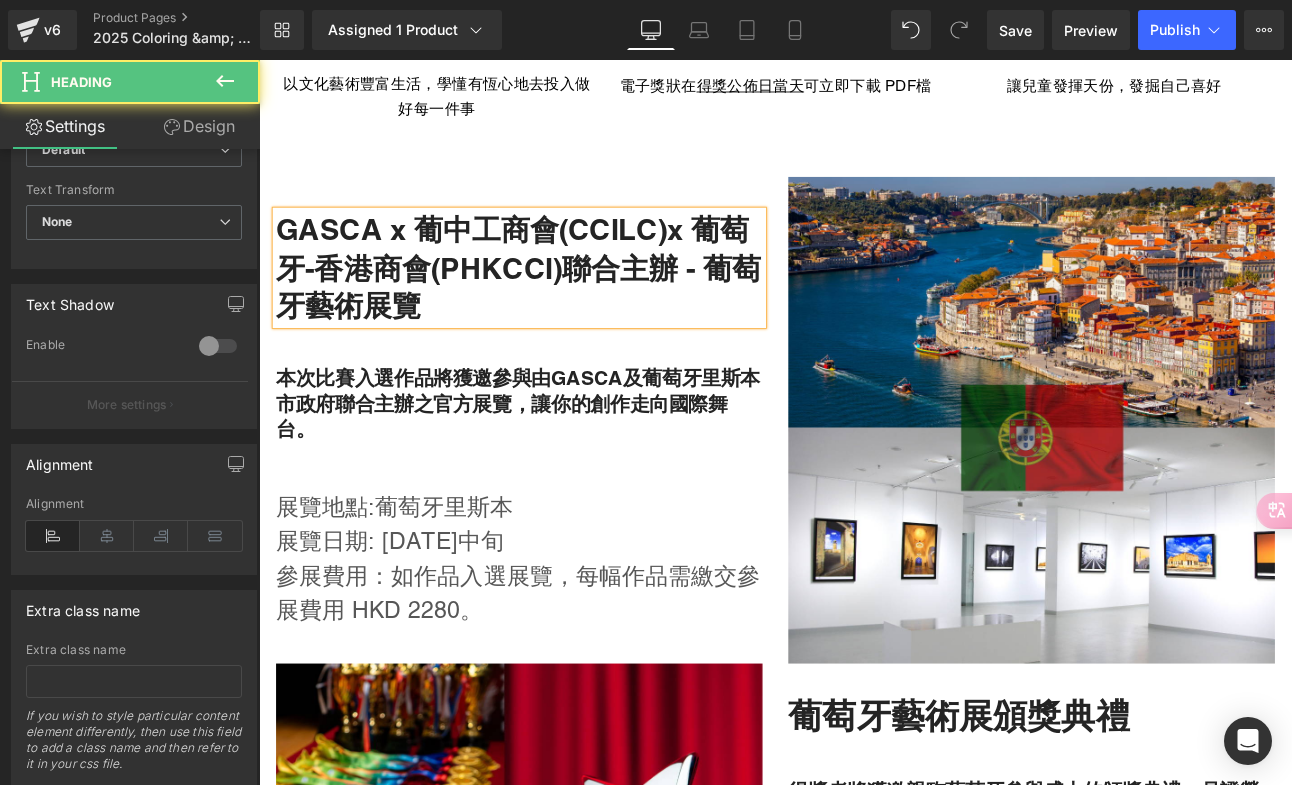 click on "GASCA x 葡中工商會(CCILC)x 葡萄牙-香港商會(PHKCCI)聯合主辦 - 葡萄牙藝術展覽" at bounding box center [564, 303] 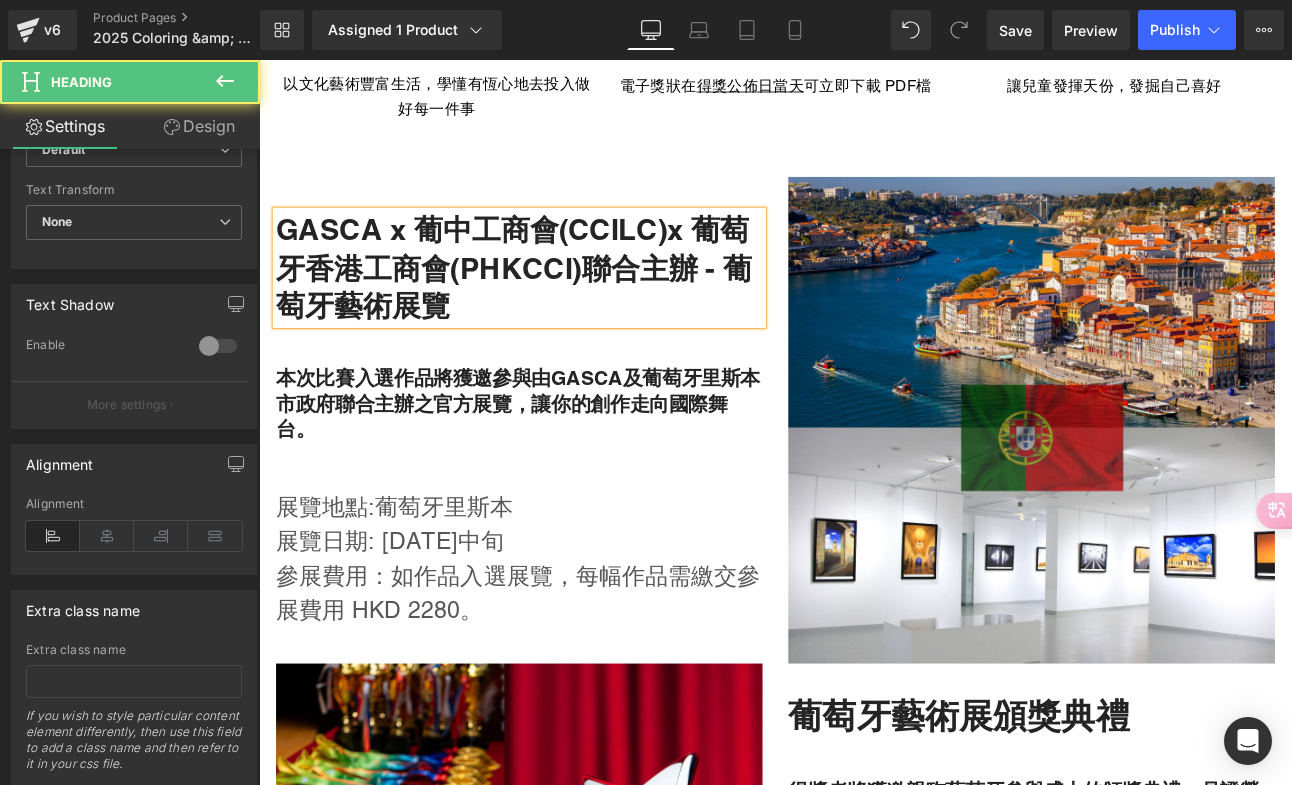 click on "GASCA x 葡中工商會(CCILC)x 葡萄牙香港工商會(PHKCCI)聯合主辦 - 葡萄牙藝術展覽" at bounding box center [564, 303] 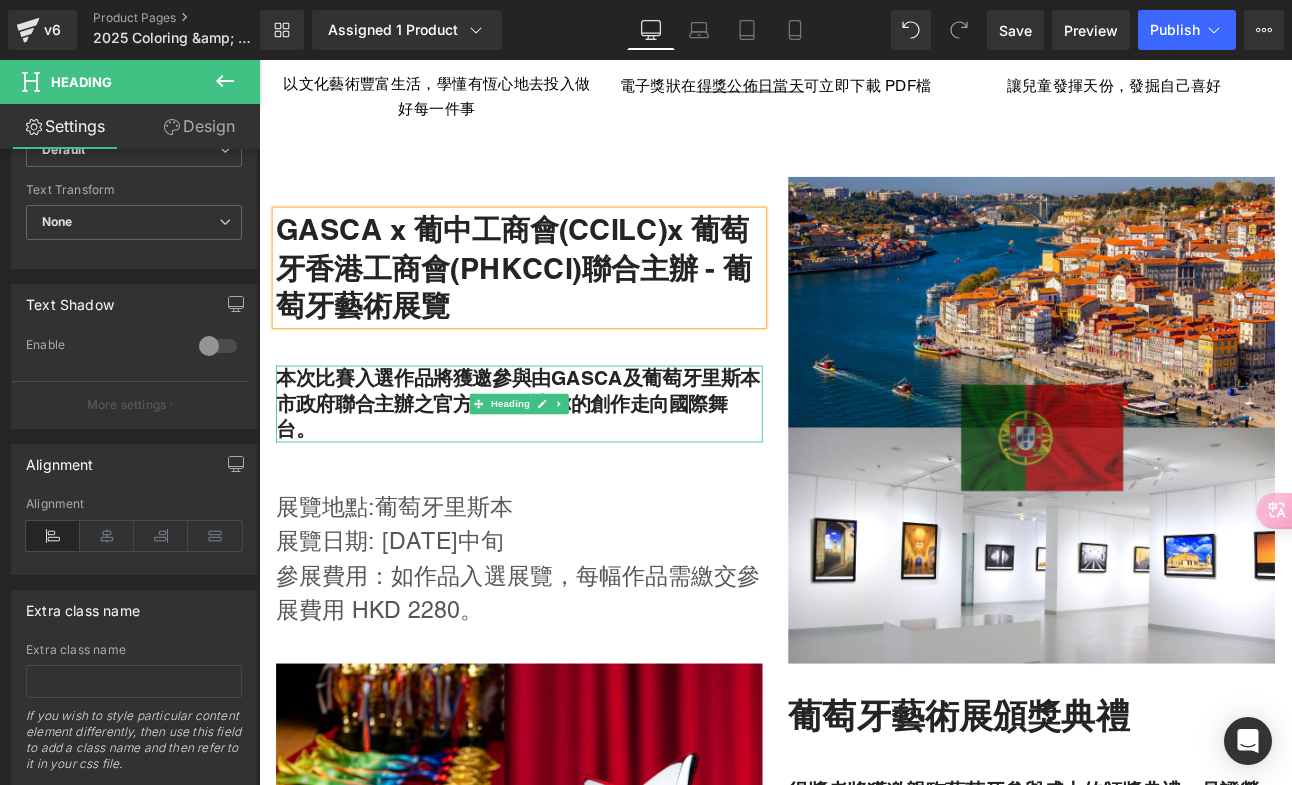 click on "本次比賽入選作品將獲邀參與由GASCA及葡萄牙里斯本市政府聯合主辦之官方展覽，讓你的創作走向國際舞台。" at bounding box center (564, 463) 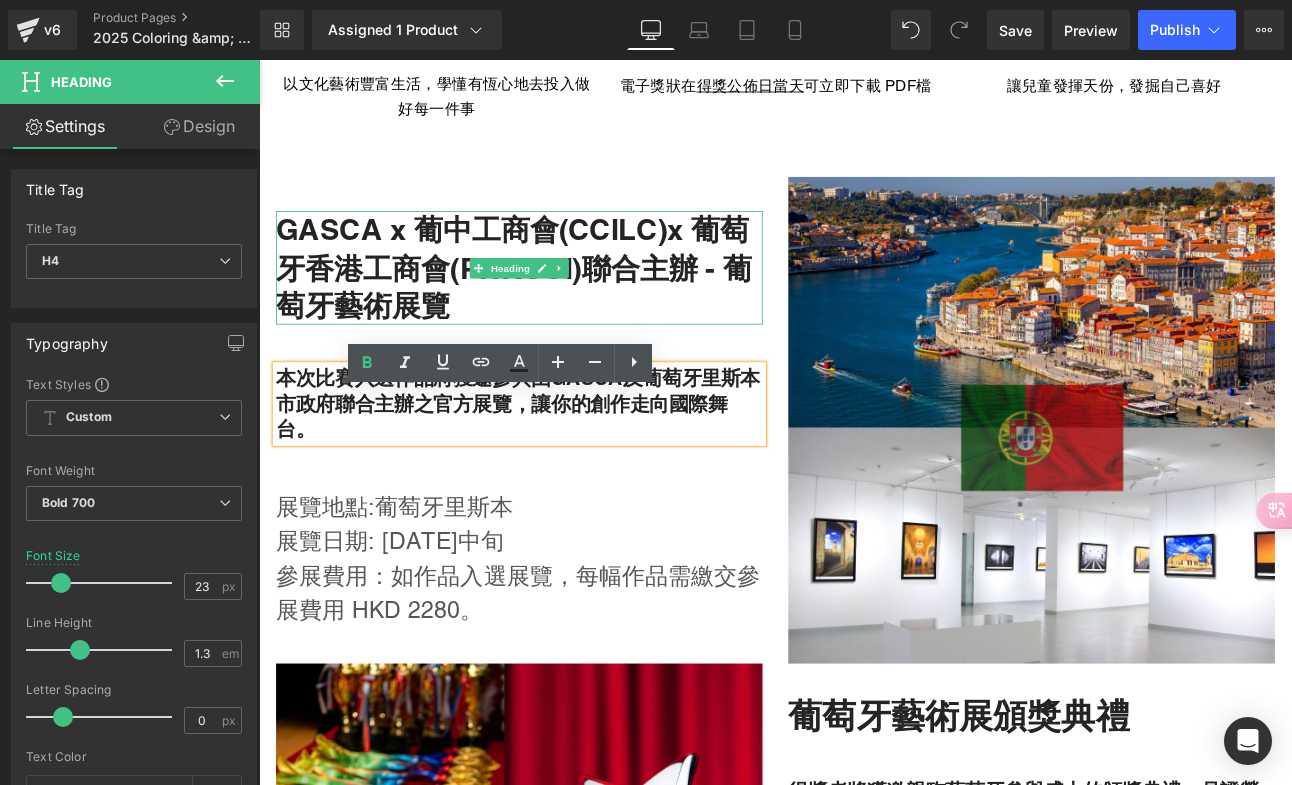 click on "GASCA x 葡中工商會(CCILC)x 葡萄牙香港工商會(PHKCCI)聯合主辦 - 葡萄牙藝術展覽" at bounding box center (564, 303) 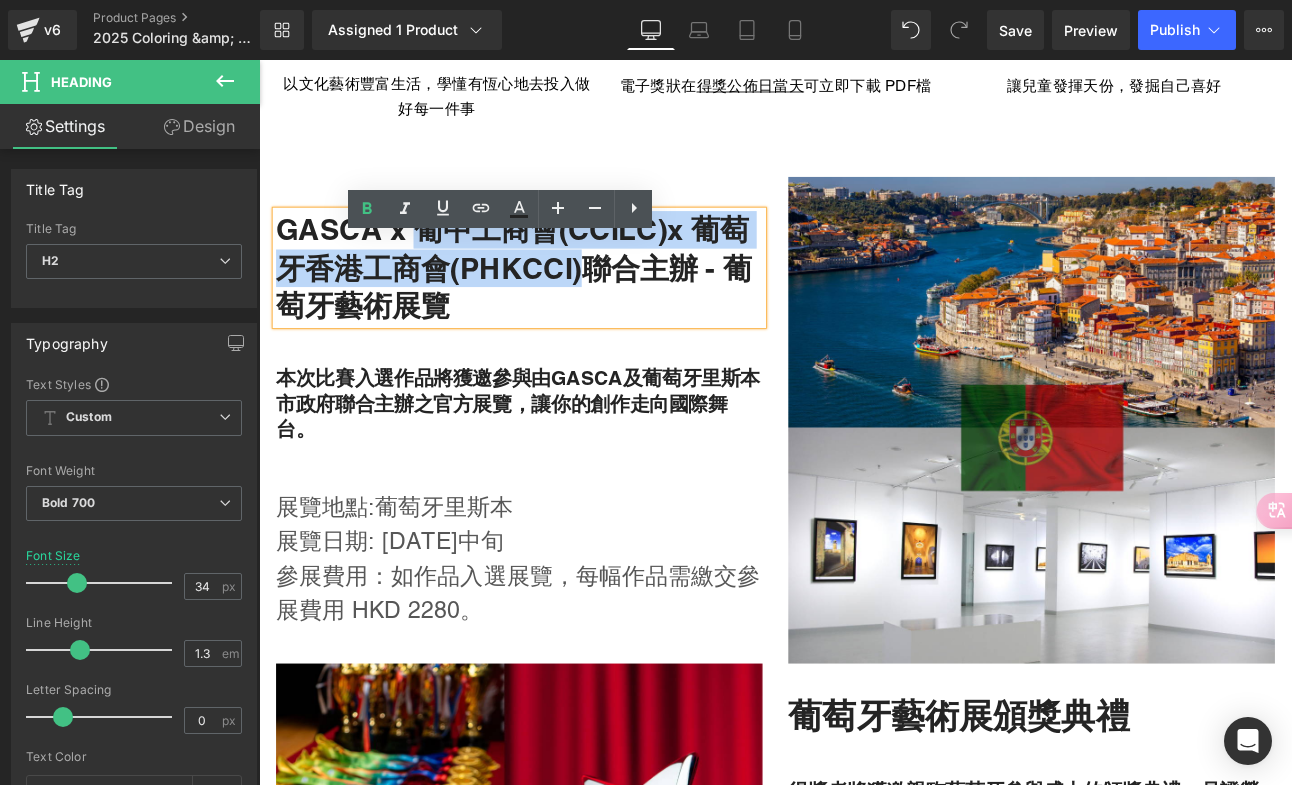 drag, startPoint x: 438, startPoint y: 281, endPoint x: 639, endPoint y: 339, distance: 209.20087 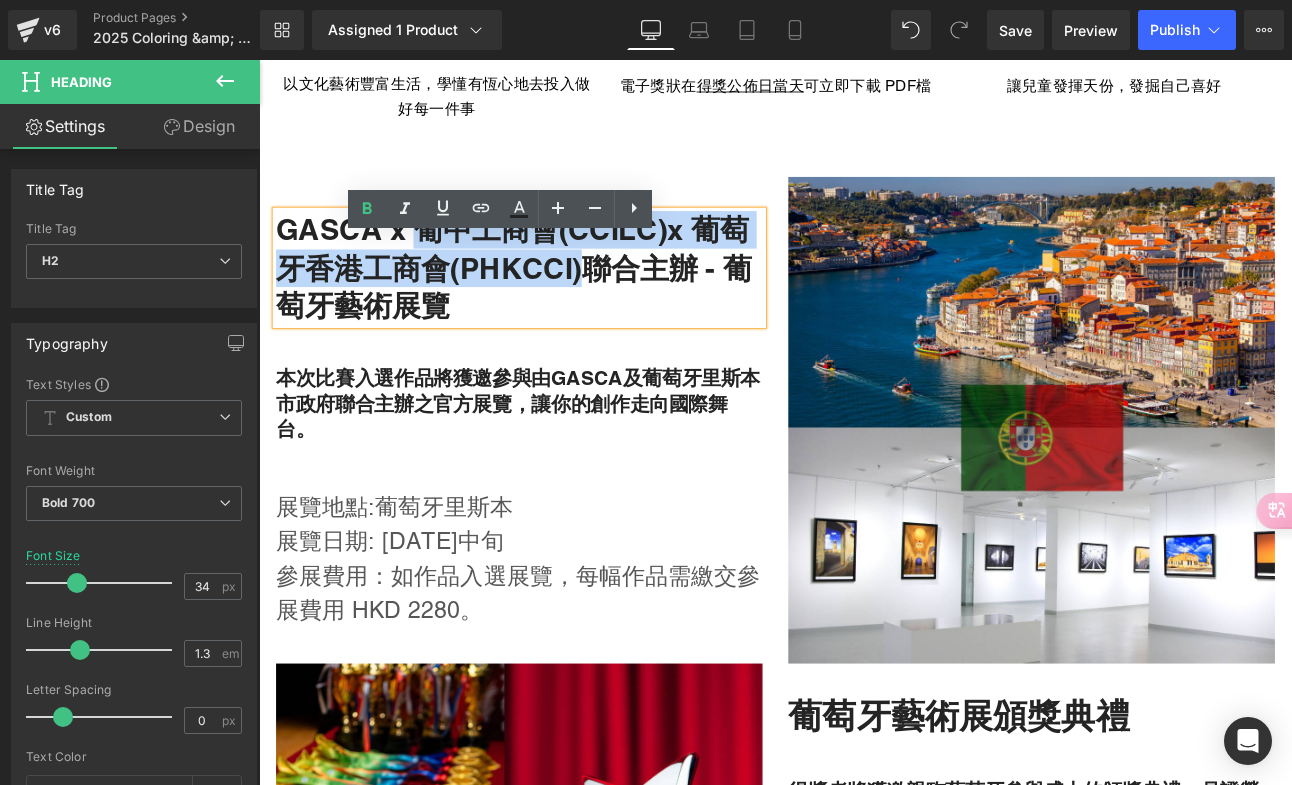 click on "GASCA x 葡中工商會(CCILC)x 葡萄牙香港工商會(PHKCCI)聯合主辦 - 葡萄牙藝術展覽" at bounding box center [564, 303] 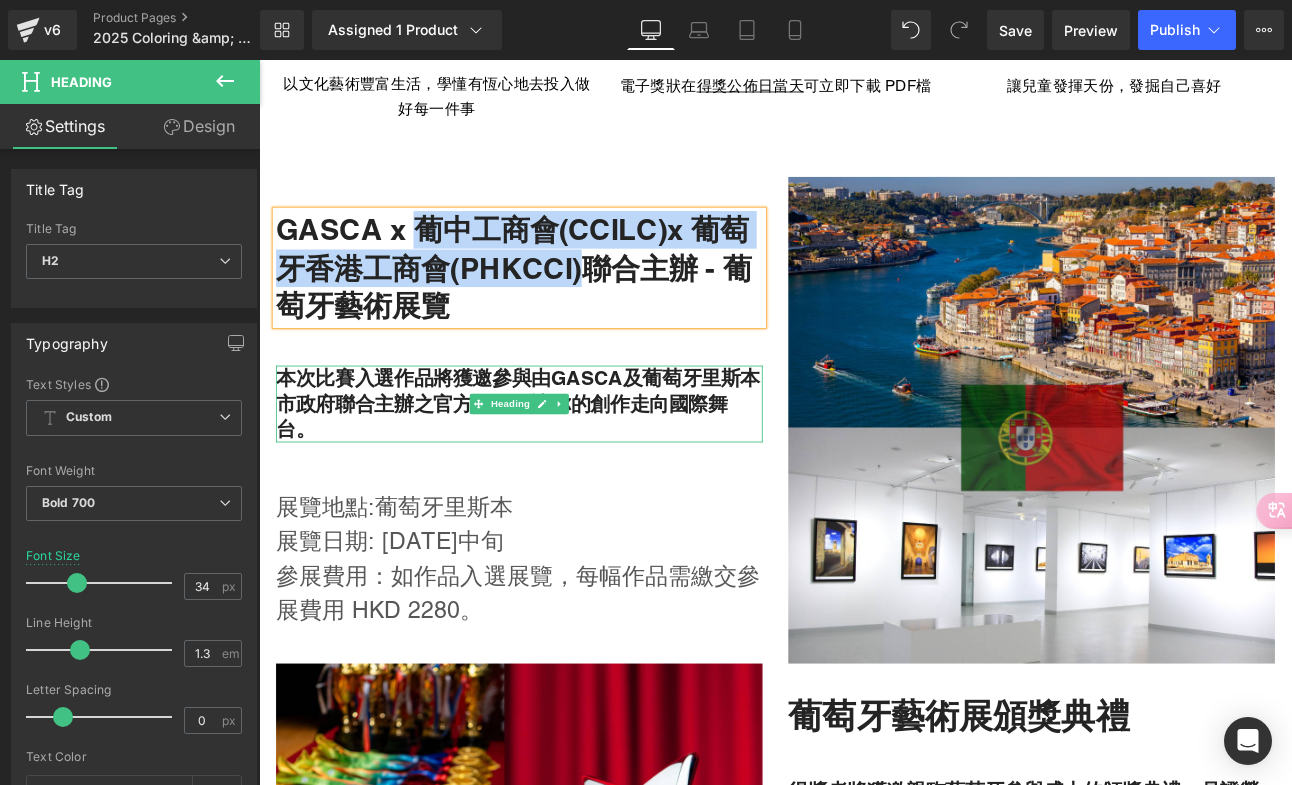 click on "本次比賽入選作品將獲邀參與由GASCA及葡萄牙里斯本市政府聯合主辦之官方展覽，讓你的創作走向國際舞台。" at bounding box center [564, 463] 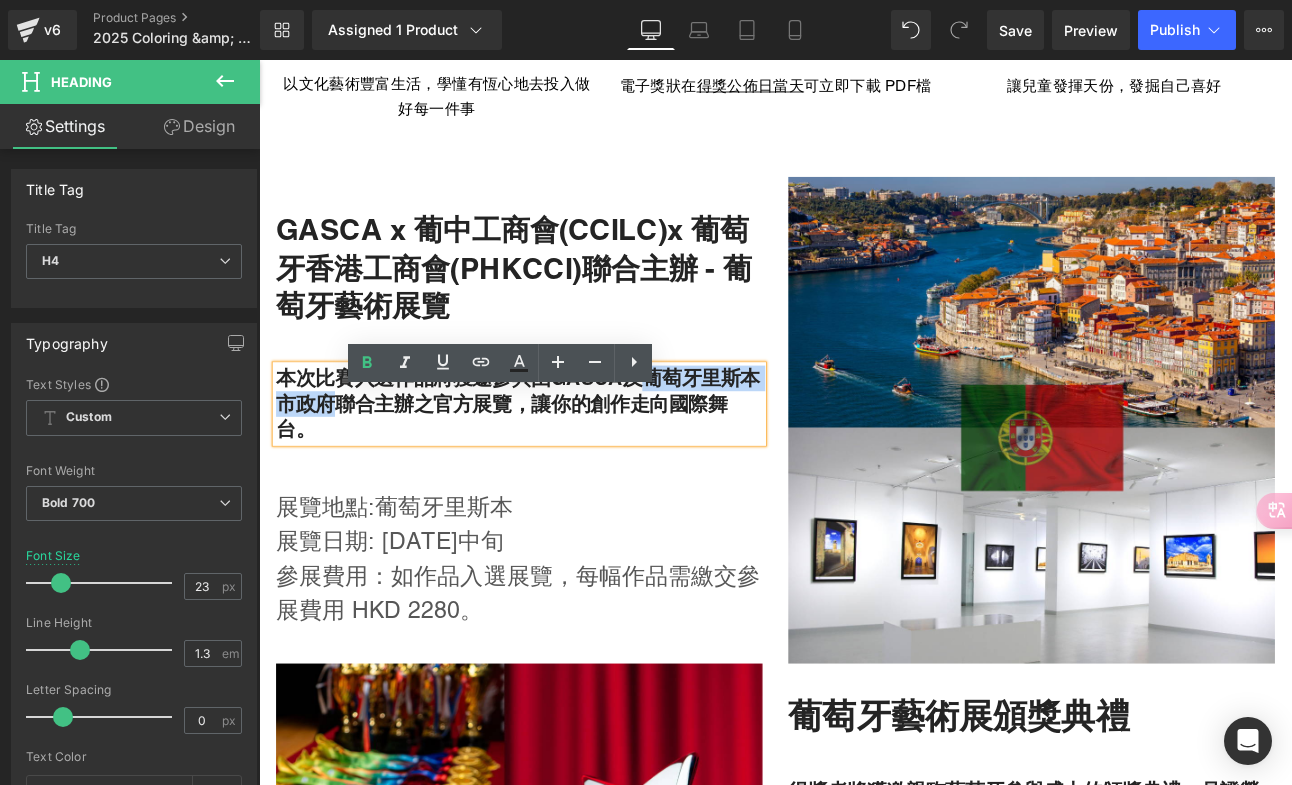 drag, startPoint x: 705, startPoint y: 458, endPoint x: 345, endPoint y: 500, distance: 362.4417 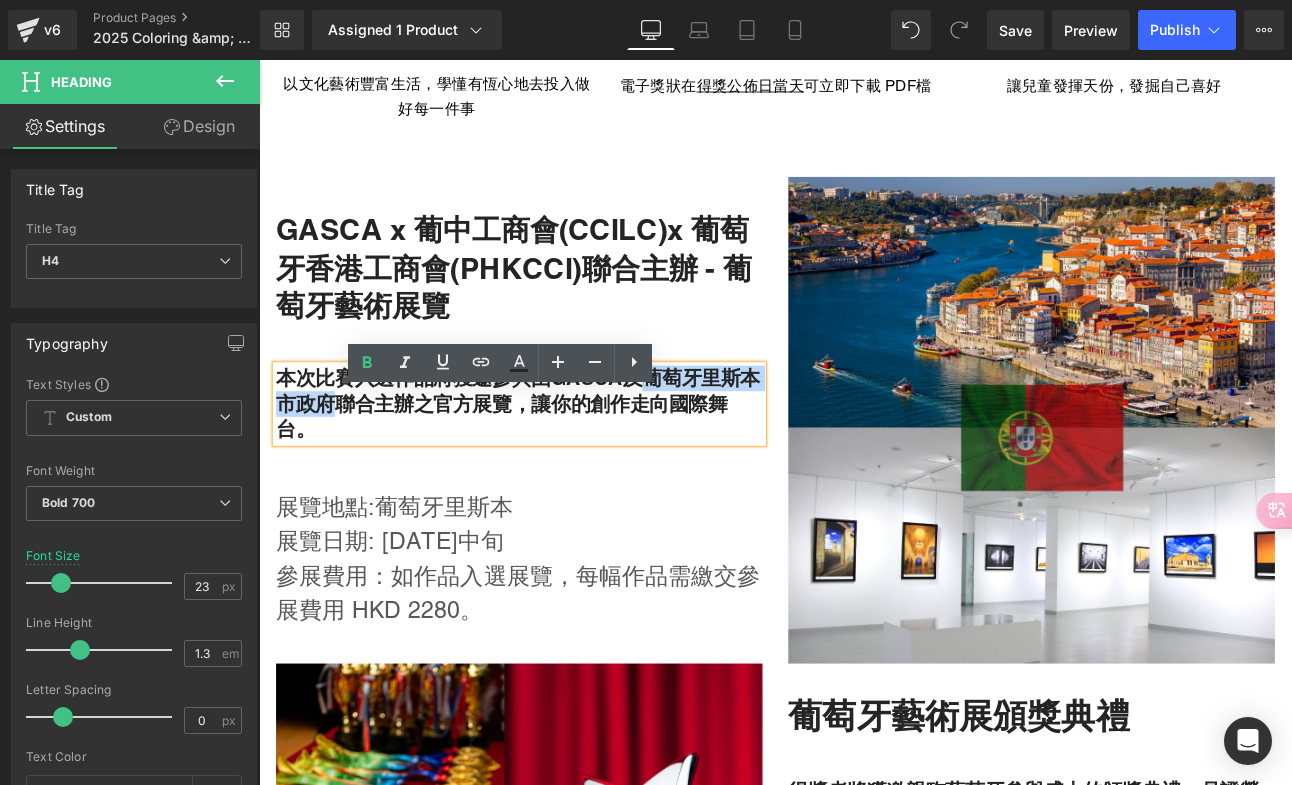 click on "本次比賽入選作品將獲邀參與由GASCA及葡萄牙里斯本市政府聯合主辦之官方展覽，讓你的創作走向國際舞台。" at bounding box center (564, 463) 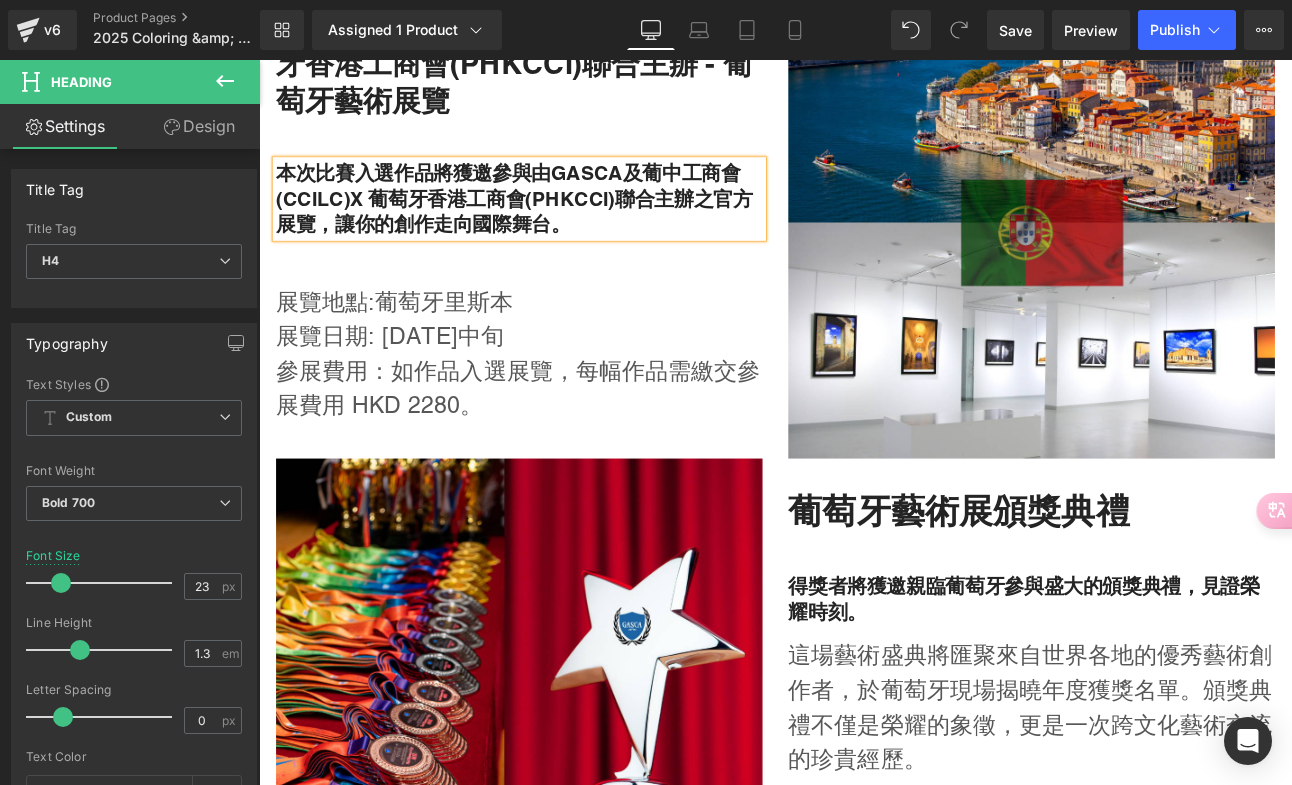 scroll, scrollTop: 2606, scrollLeft: 0, axis: vertical 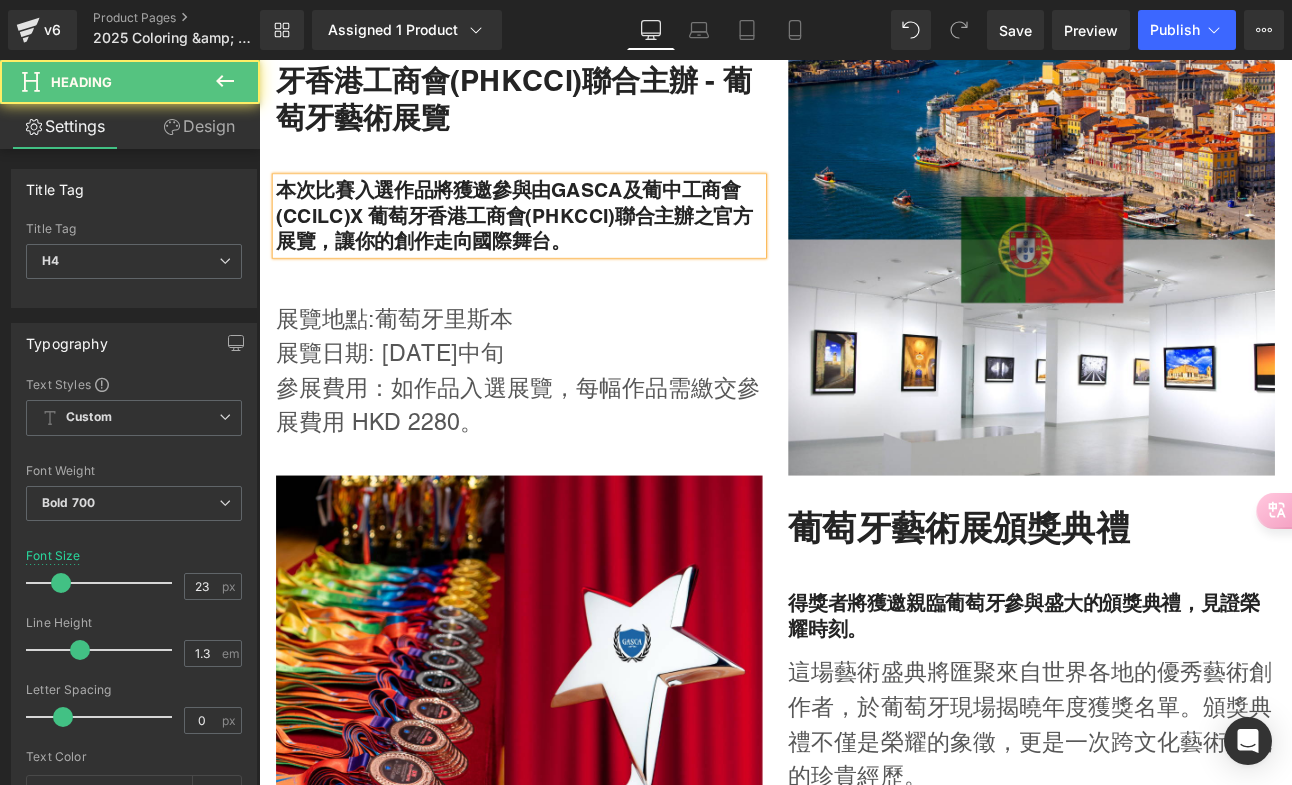 click on "本次比賽入選作品將獲邀參與由GASCA及葡中工商會(CCILC)x 葡萄牙香港工商會(PHKCCI)聯合主辦之官方展覽，讓你的創作走向國際舞台。" at bounding box center [564, 243] 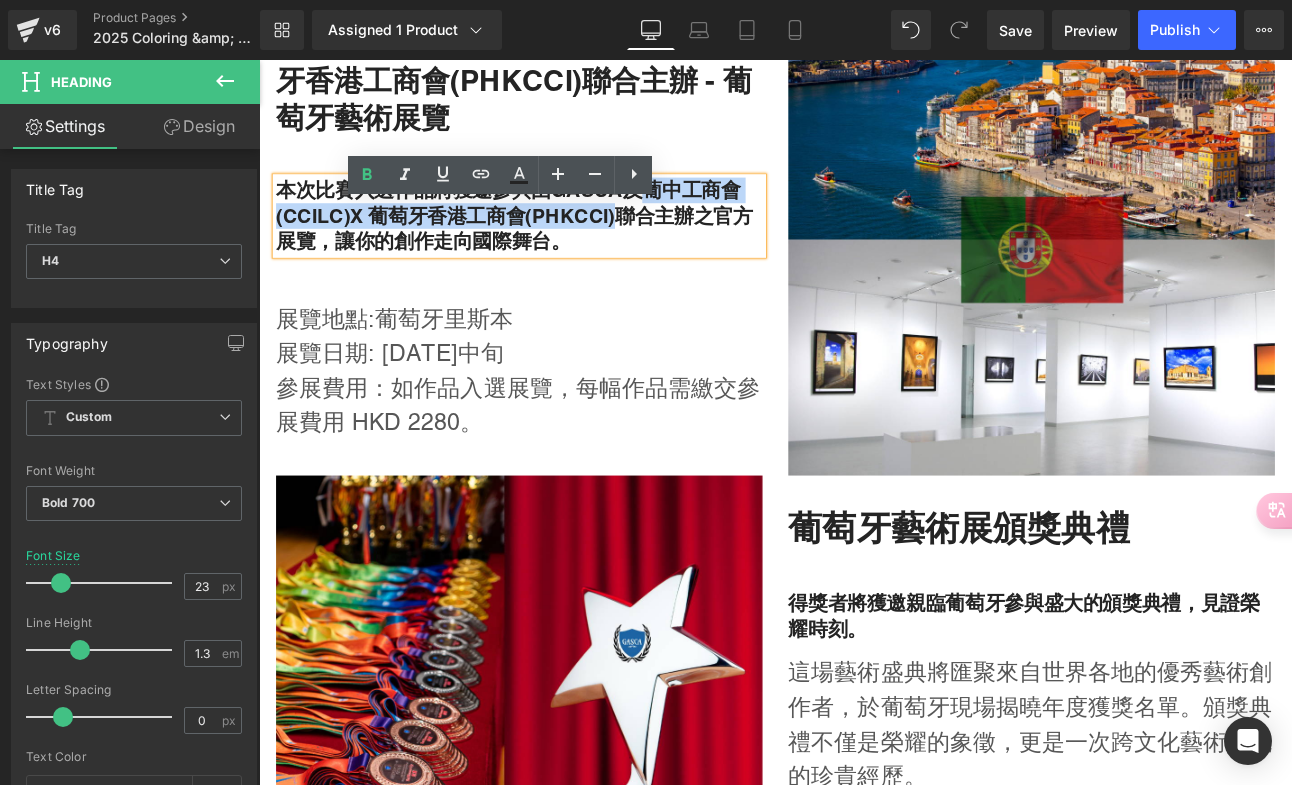 drag, startPoint x: 705, startPoint y: 240, endPoint x: 669, endPoint y: 272, distance: 48.166378 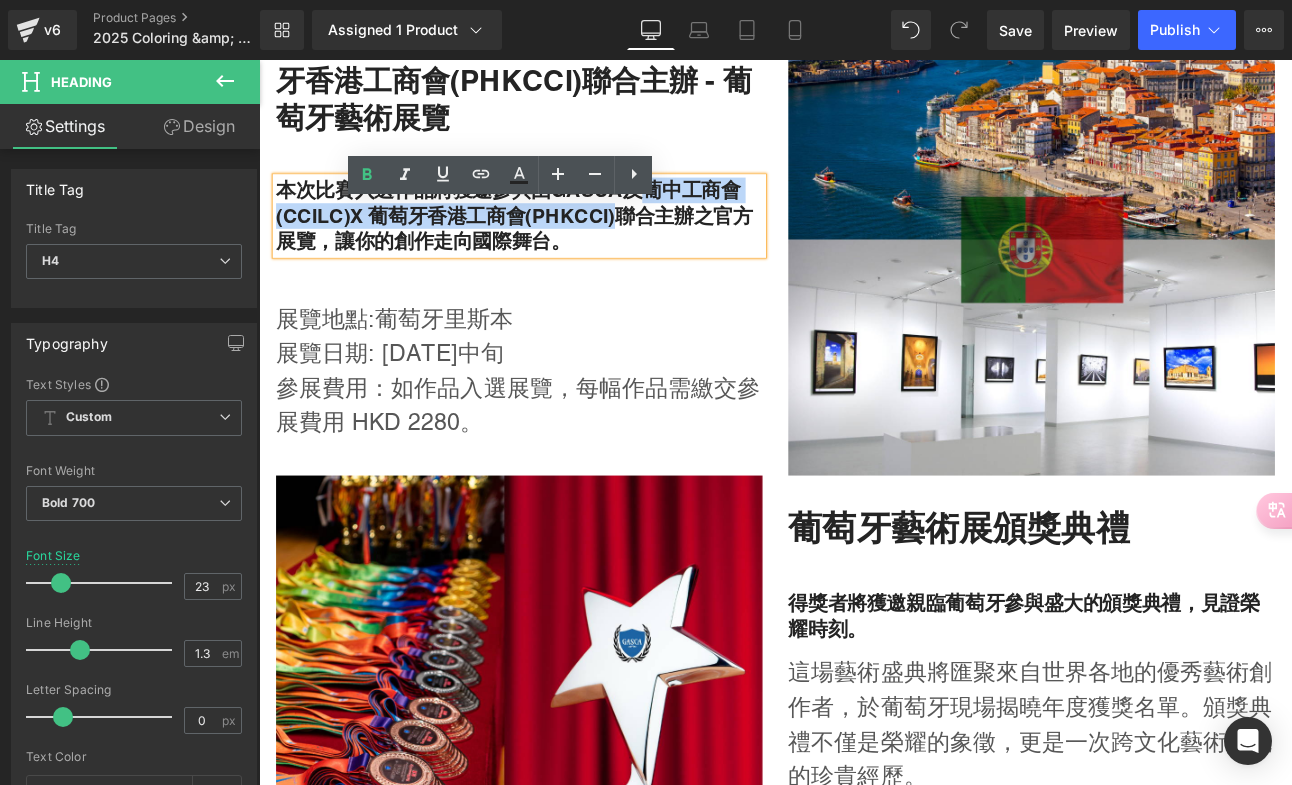 click on "本次比賽入選作品將獲邀參與由GASCA及葡中工商會(CCILC)x 葡萄牙香港工商會(PHKCCI)聯合主辦之官方展覽，讓你的創作走向國際舞台。" at bounding box center (564, 243) 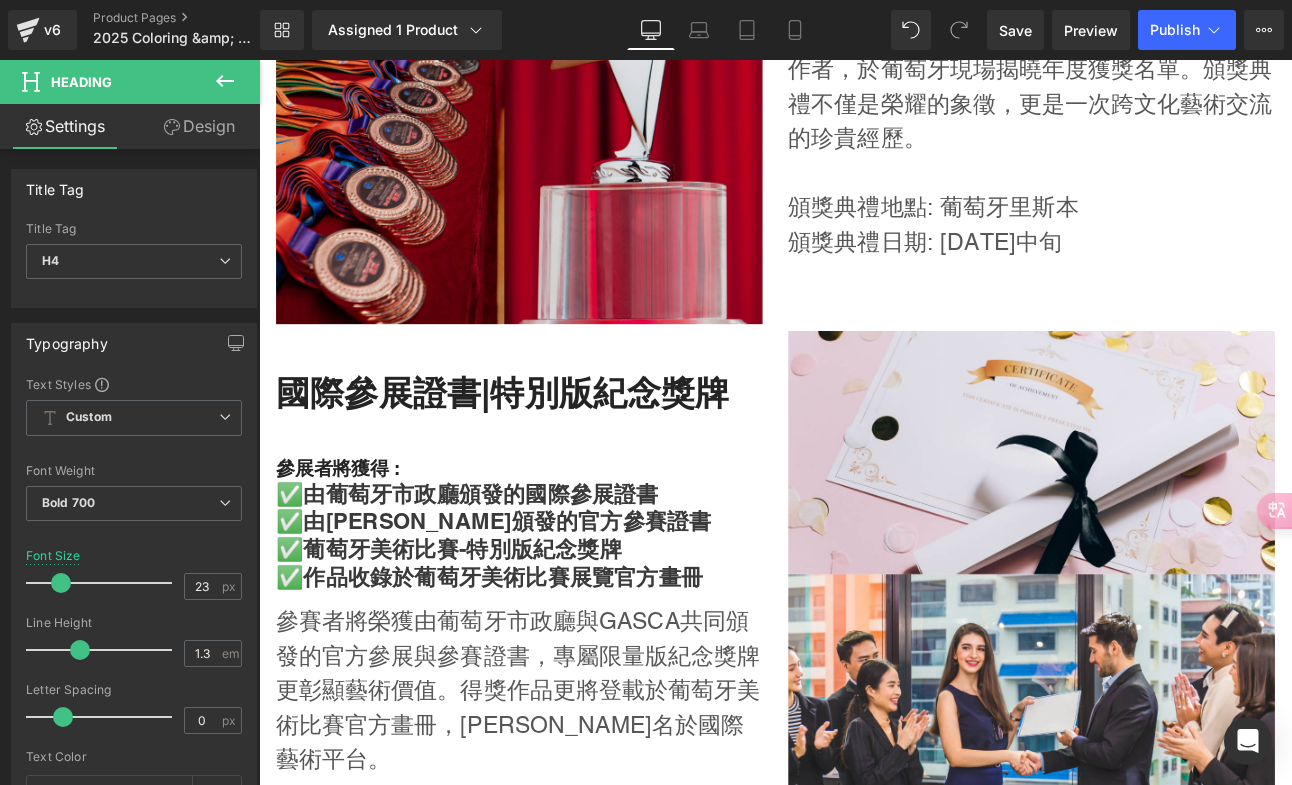 scroll, scrollTop: 3396, scrollLeft: 0, axis: vertical 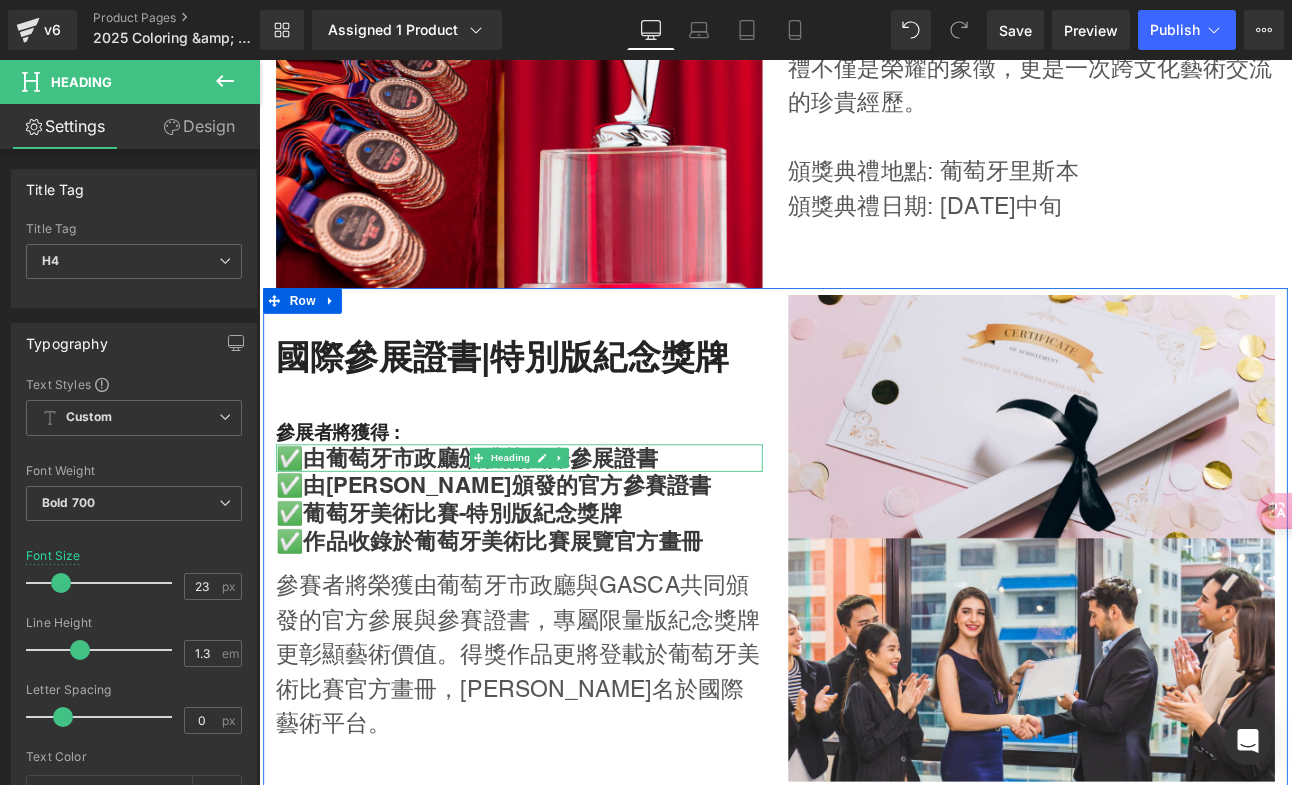 click on "✅由葡萄牙市政廳頒發的國際參展證書" at bounding box center [503, 525] 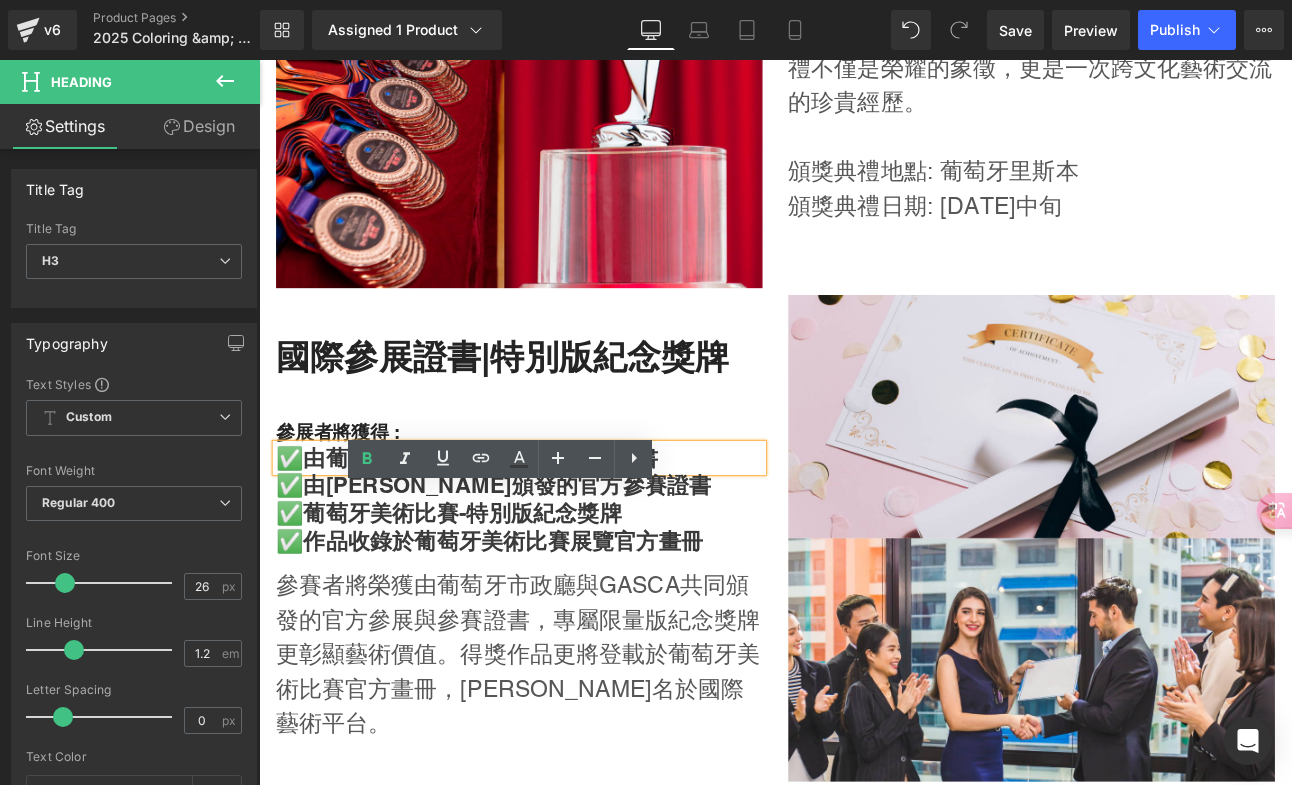 paste 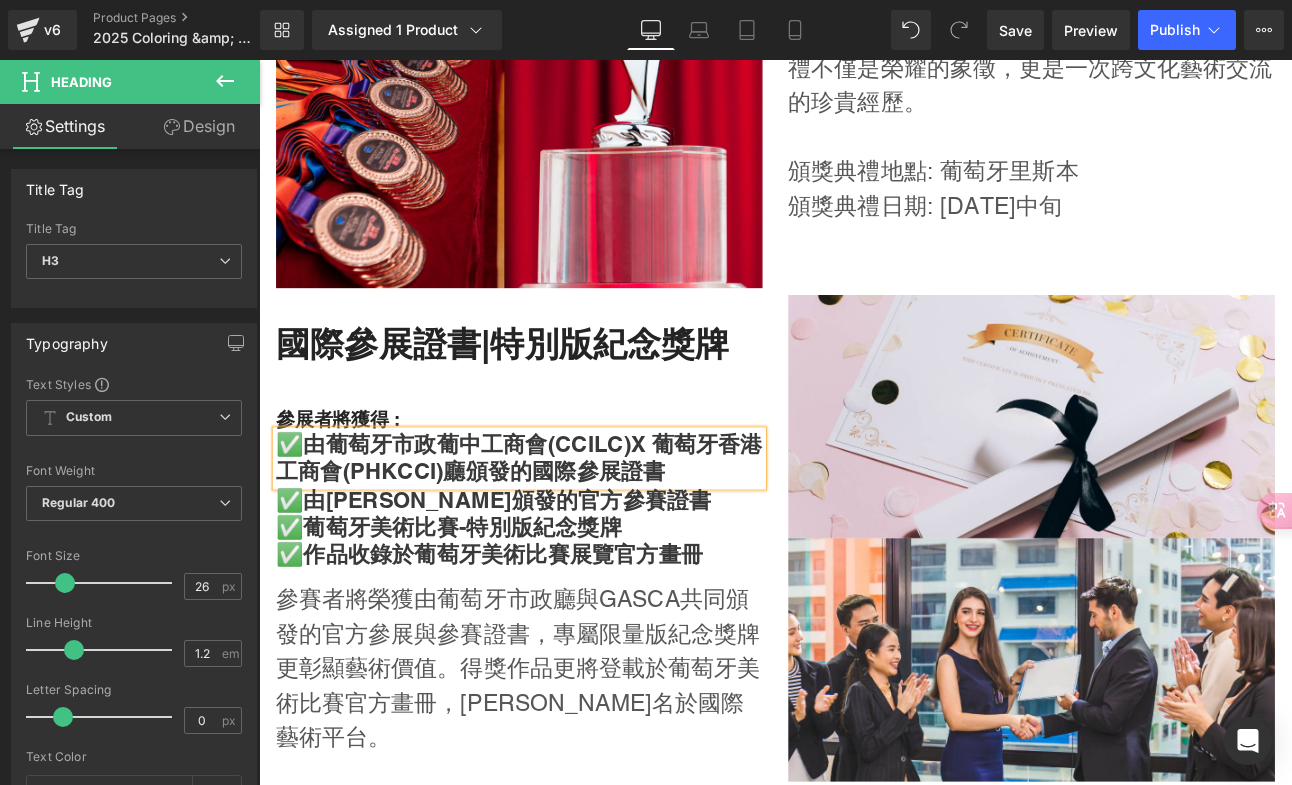 click on "✅由葡萄牙市政葡中工商會(CCILC)X 葡萄牙香港工商會(PHKCCI)廳頒發的國際參展證書" at bounding box center [564, 525] 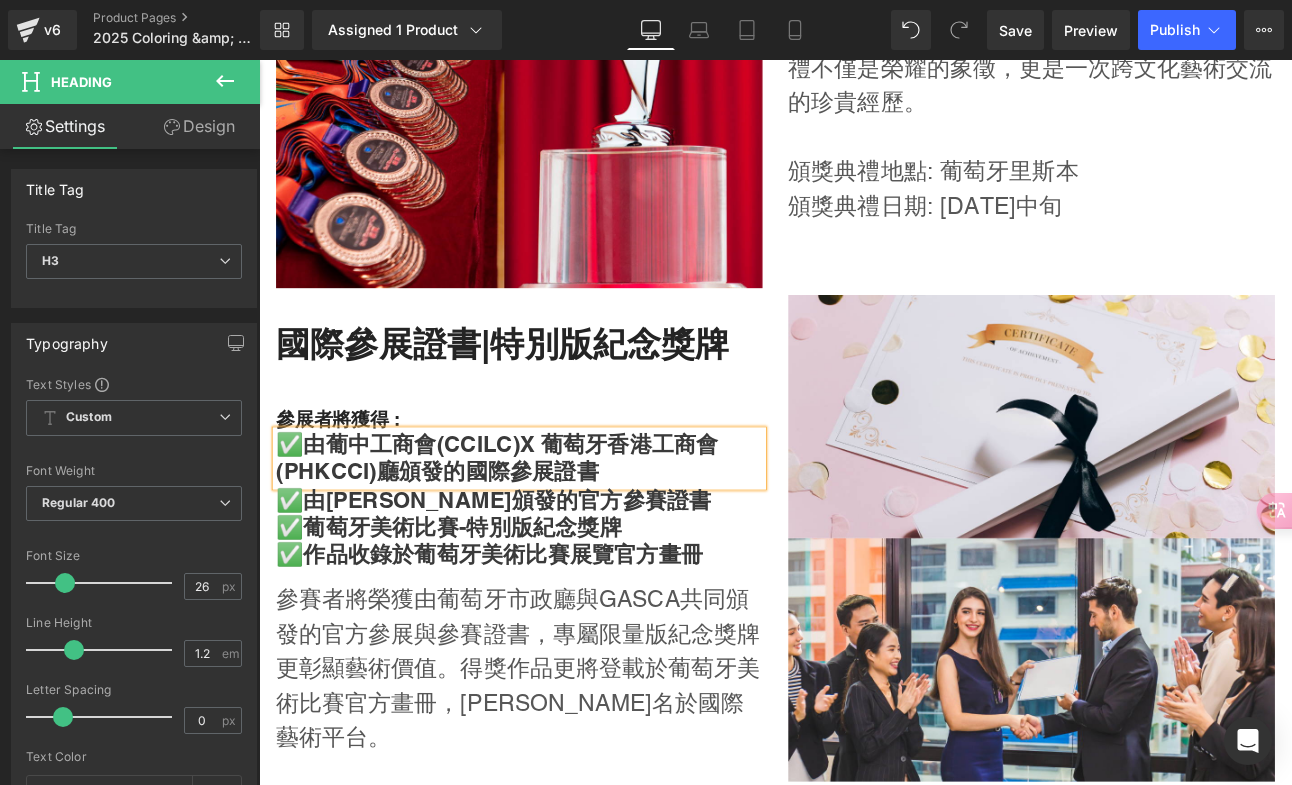 click on "✅由葡中工商會(CCILC)X 葡萄牙香港工商會(PHKCCI)廳頒發的國際參展證書" at bounding box center (564, 526) 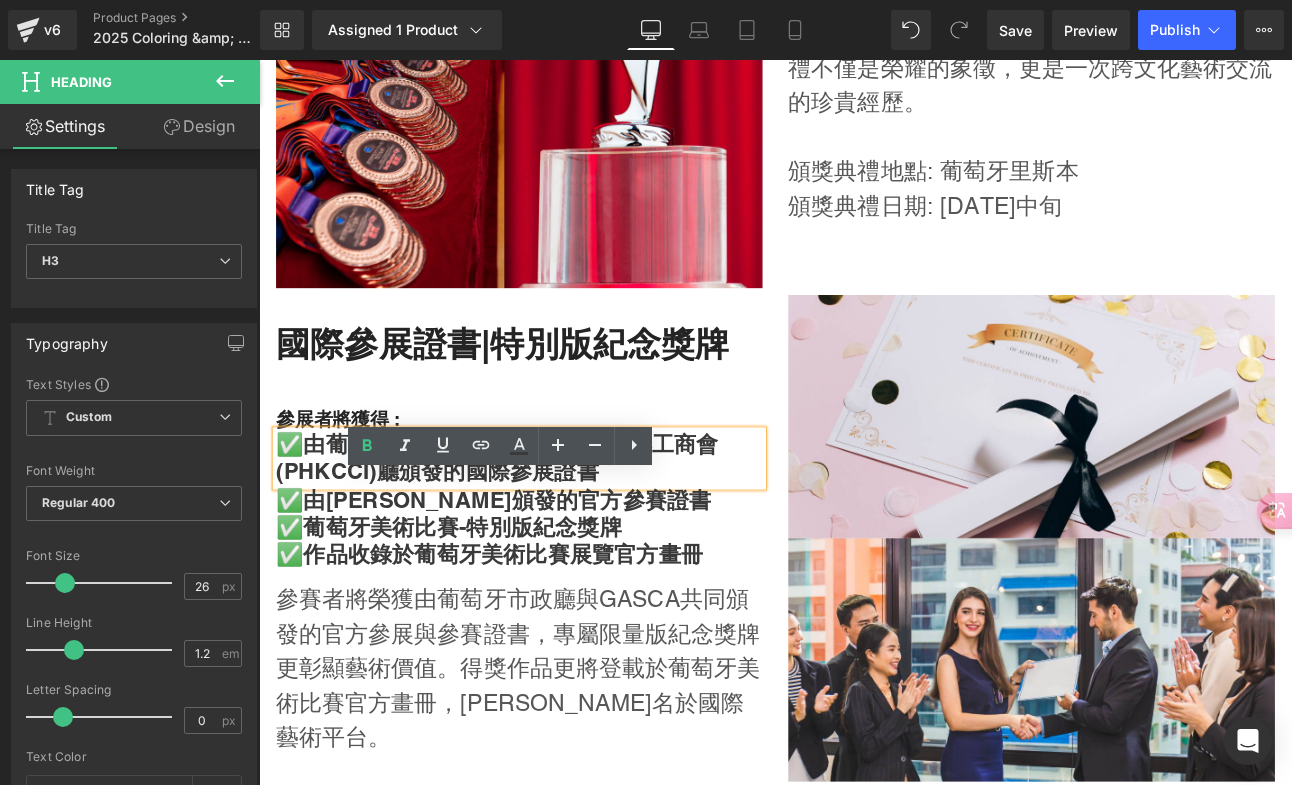 click on "✅由葡中工商會(CCILC)X 葡萄牙香港工商會(PHKCCI)廳頒發的國際參展證書" at bounding box center (538, 525) 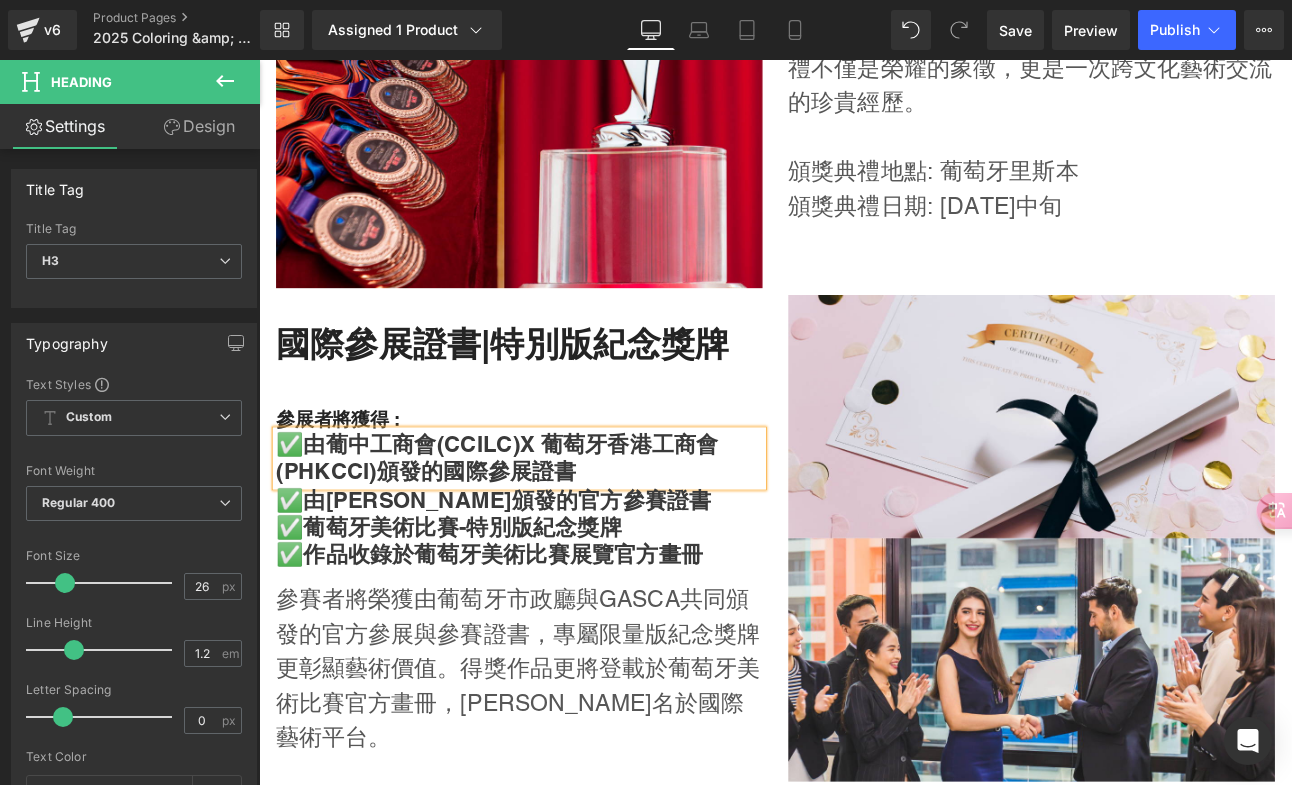 click on "✅由葡中工商會(CCILC)X 葡萄牙香港工商會(PHKCCI)頒發的國際參展證書" at bounding box center [564, 526] 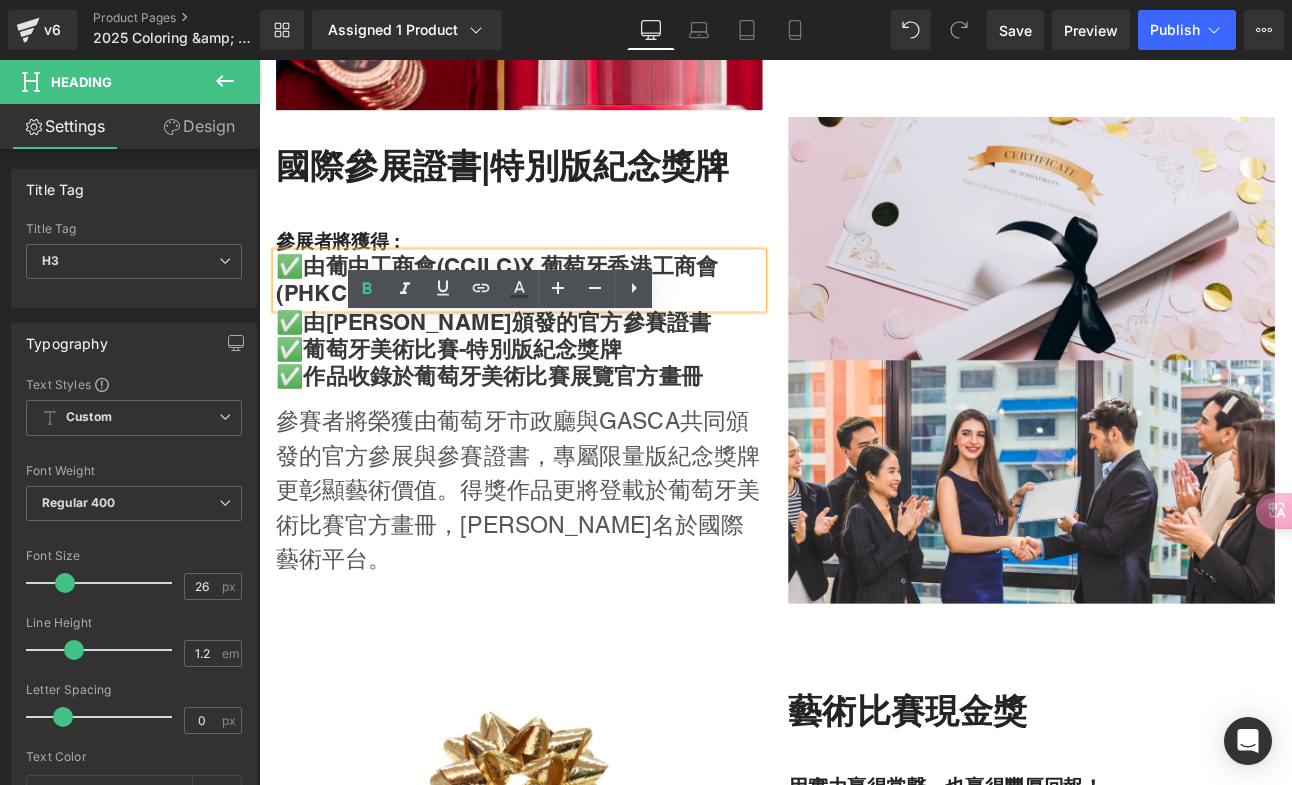 scroll, scrollTop: 3576, scrollLeft: 0, axis: vertical 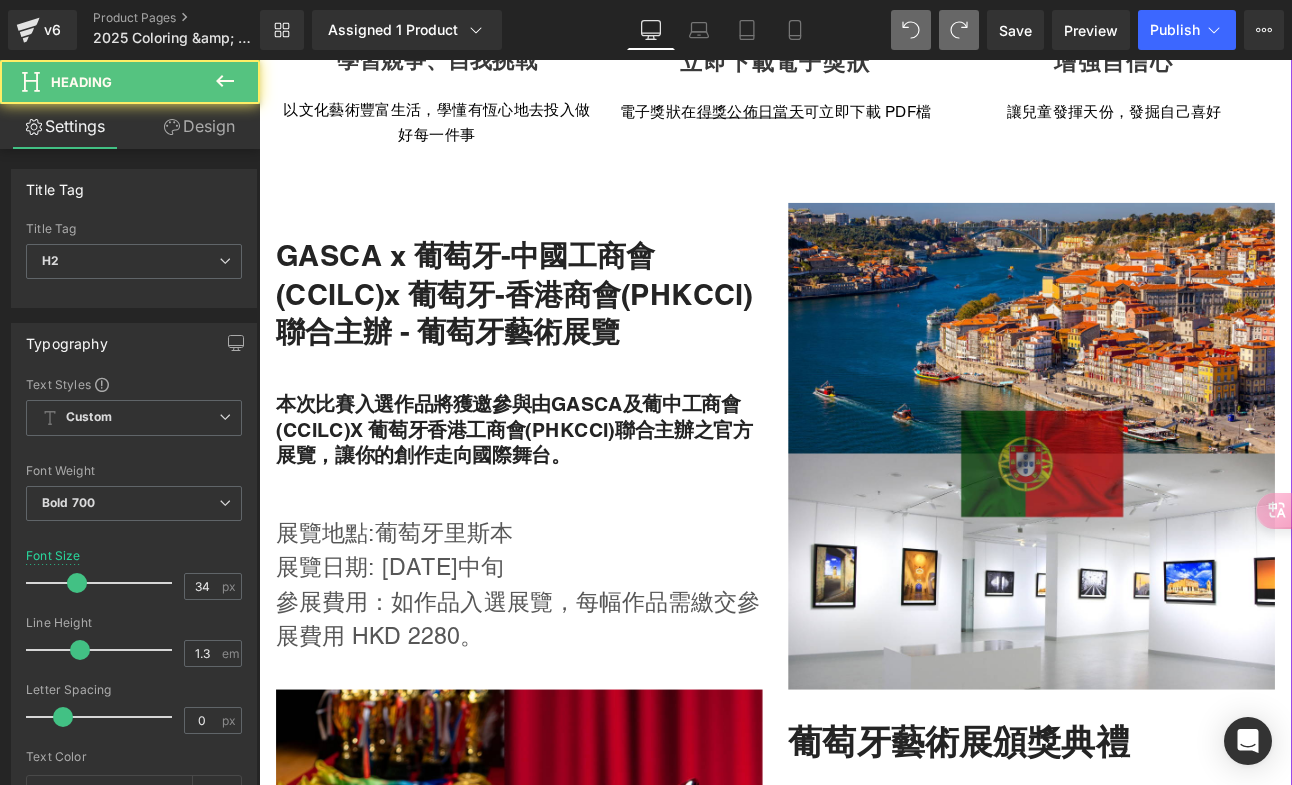 click on "GASCA x 葡萄牙-中國工商會(CCILC)x 葡萄牙-香港商會(PHKCCI)聯合主辦 - 葡萄牙藝術展覽" at bounding box center (564, 334) 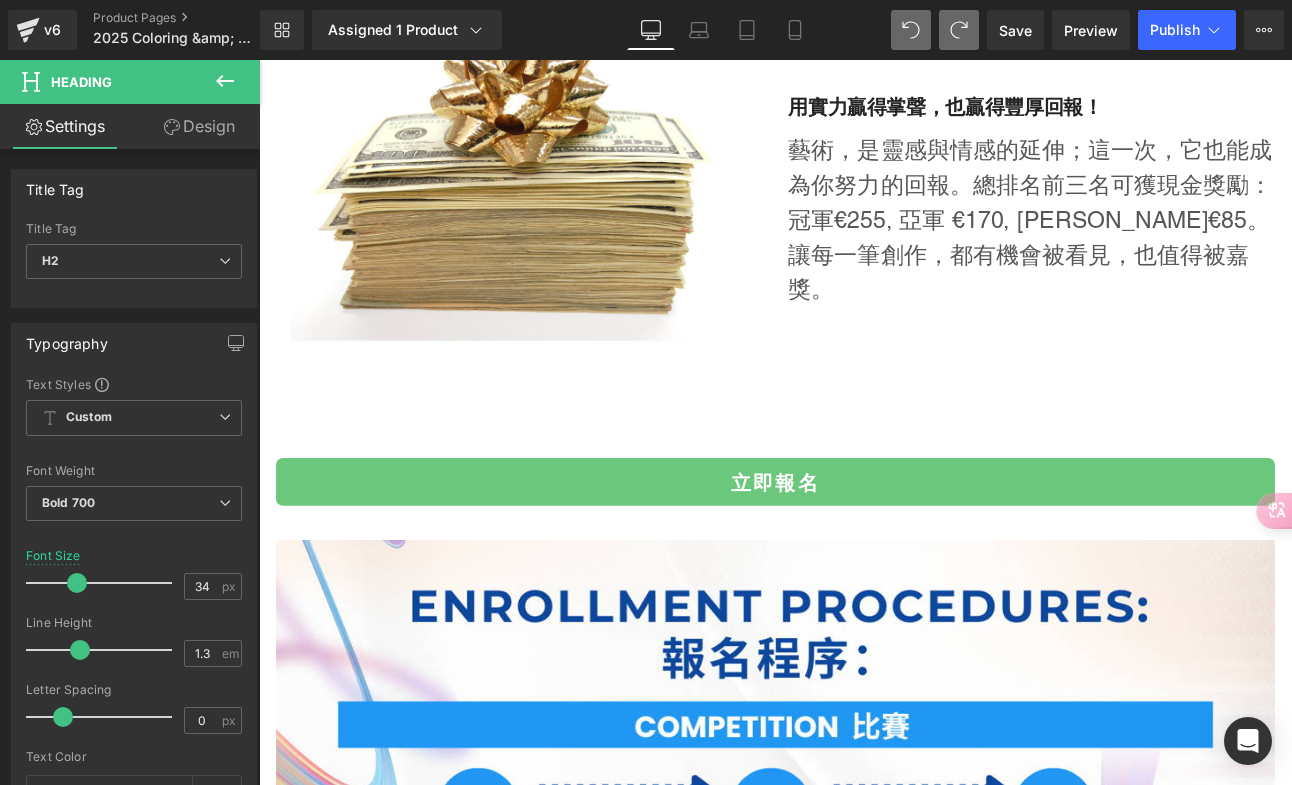 scroll, scrollTop: 4432, scrollLeft: 0, axis: vertical 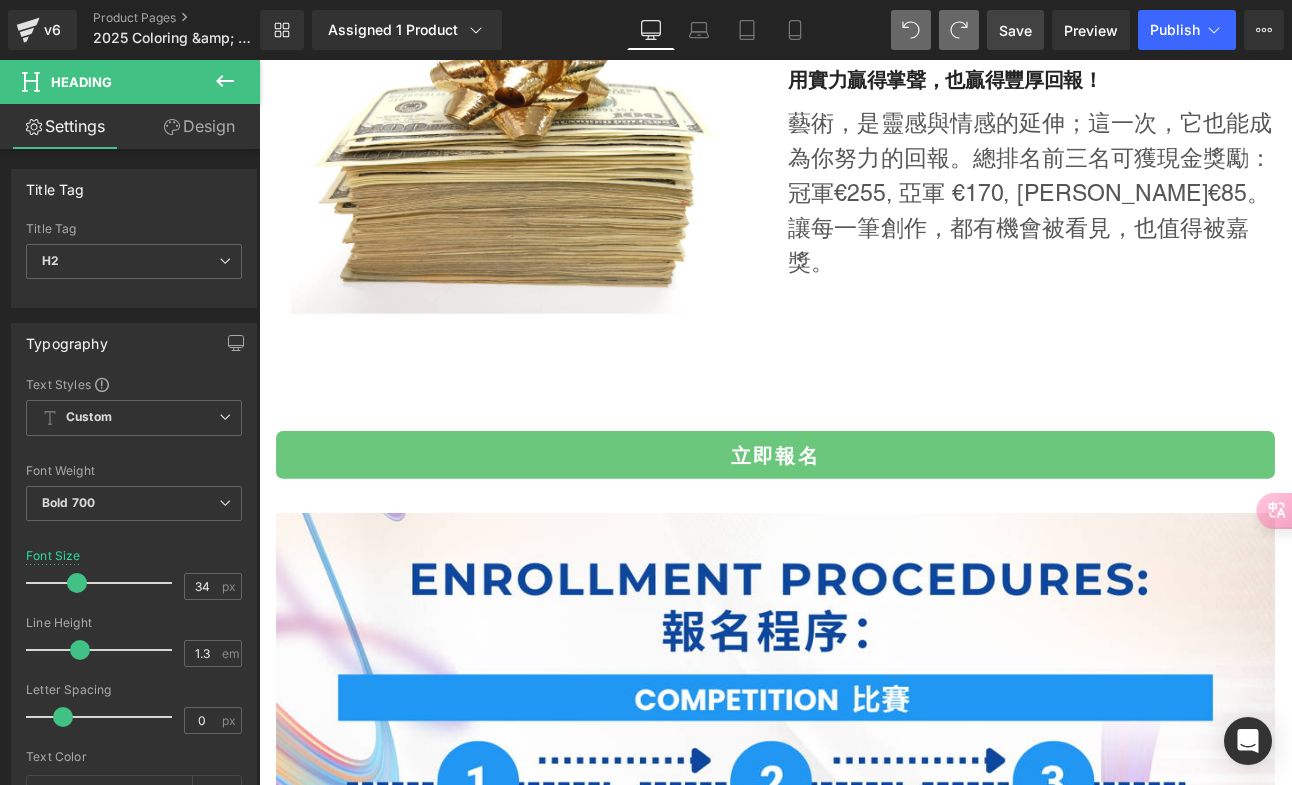 click on "Save" at bounding box center (1015, 30) 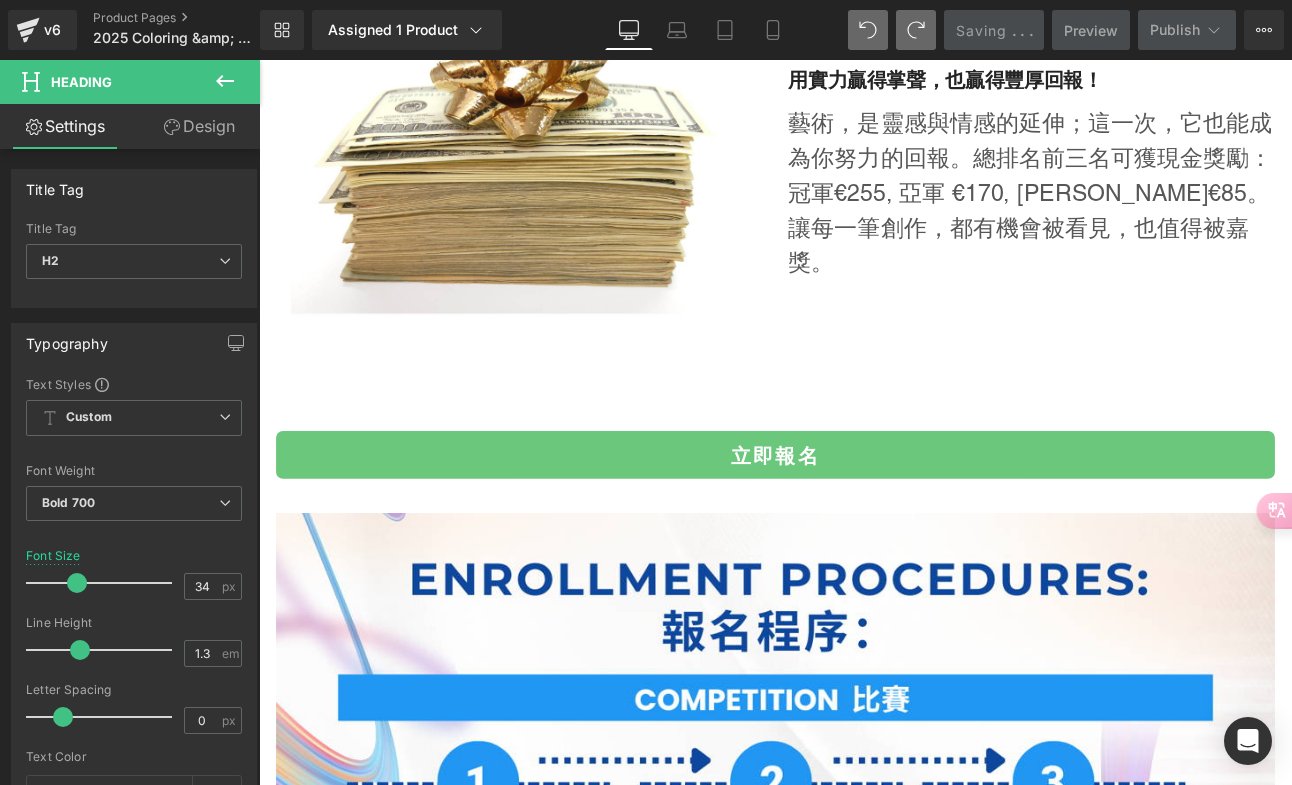 scroll, scrollTop: 2192, scrollLeft: 0, axis: vertical 